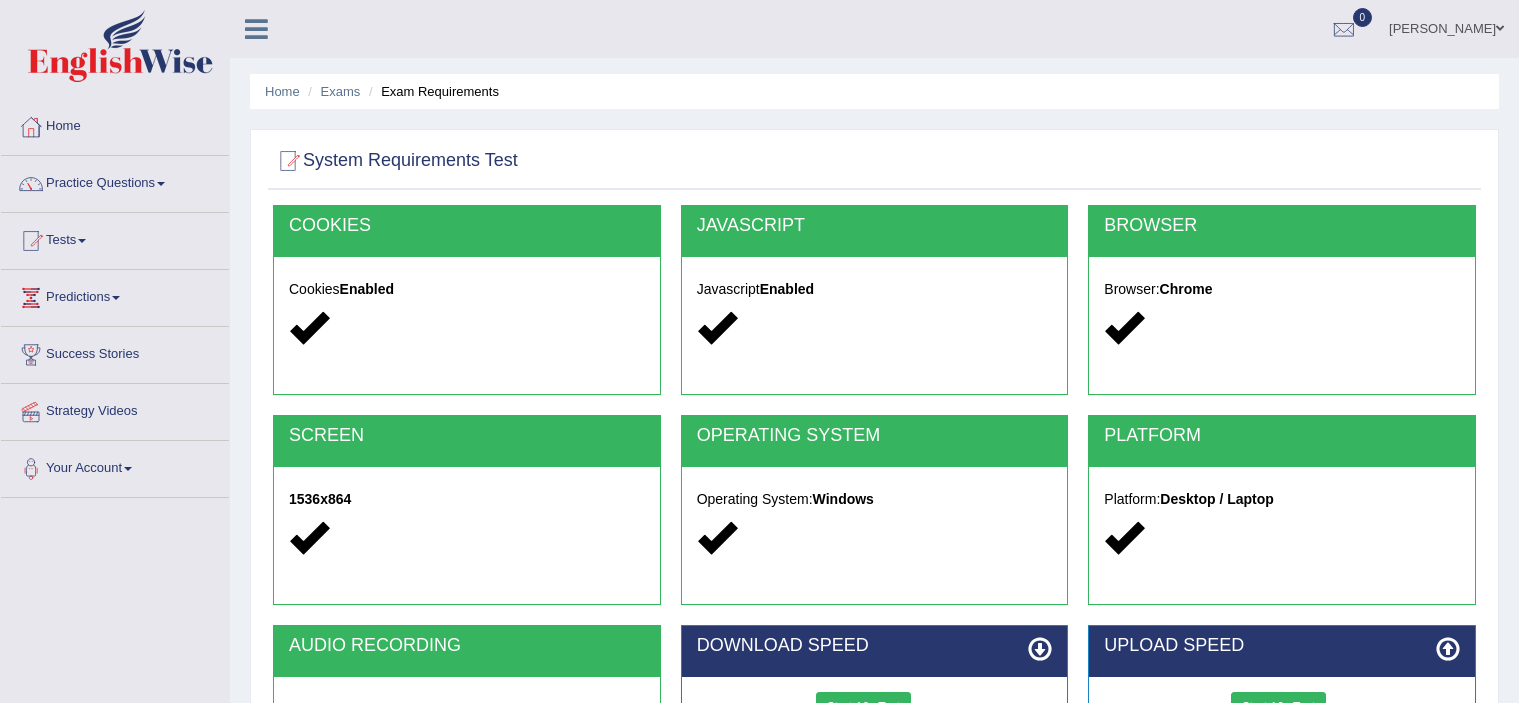 scroll, scrollTop: 347, scrollLeft: 0, axis: vertical 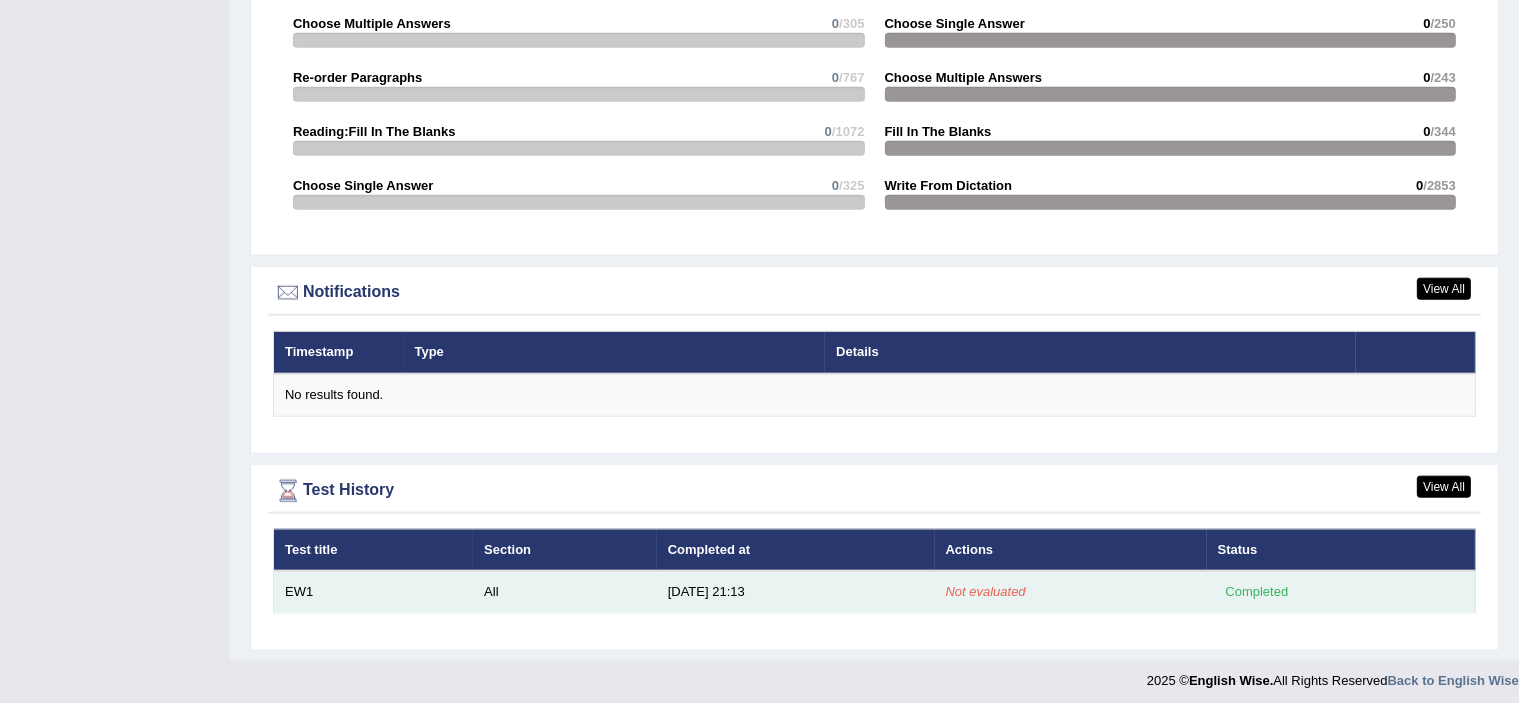 click on "Not evaluated" at bounding box center [986, 591] 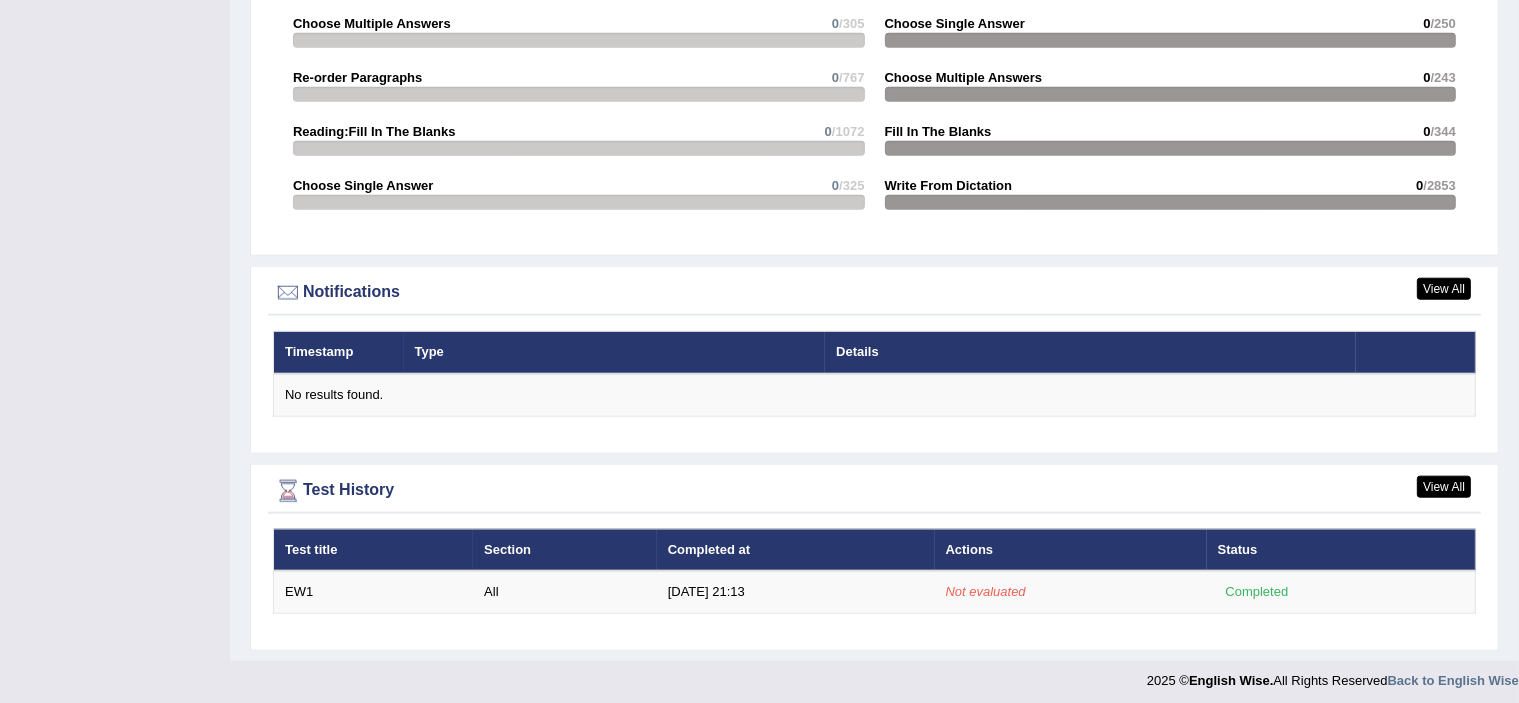scroll, scrollTop: 0, scrollLeft: 0, axis: both 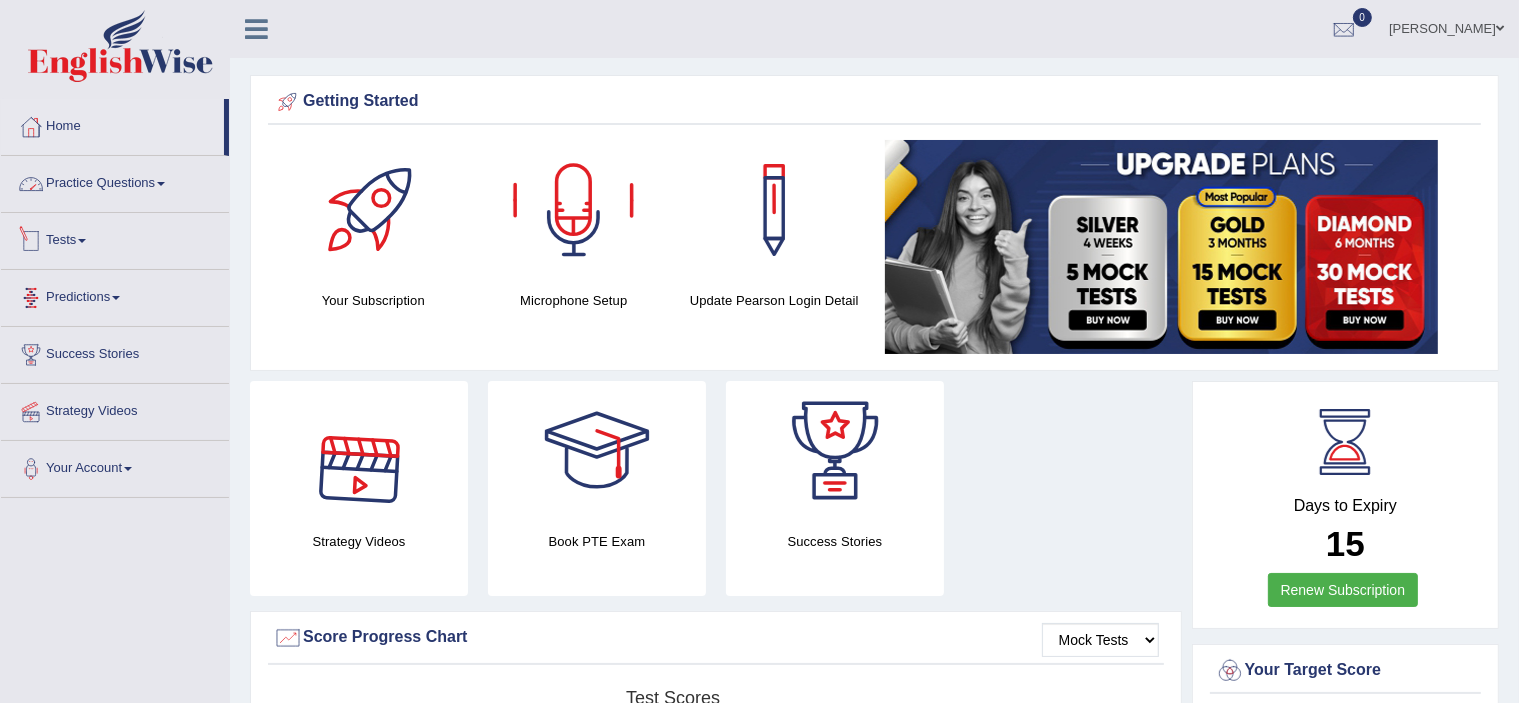click on "Tests" at bounding box center [115, 238] 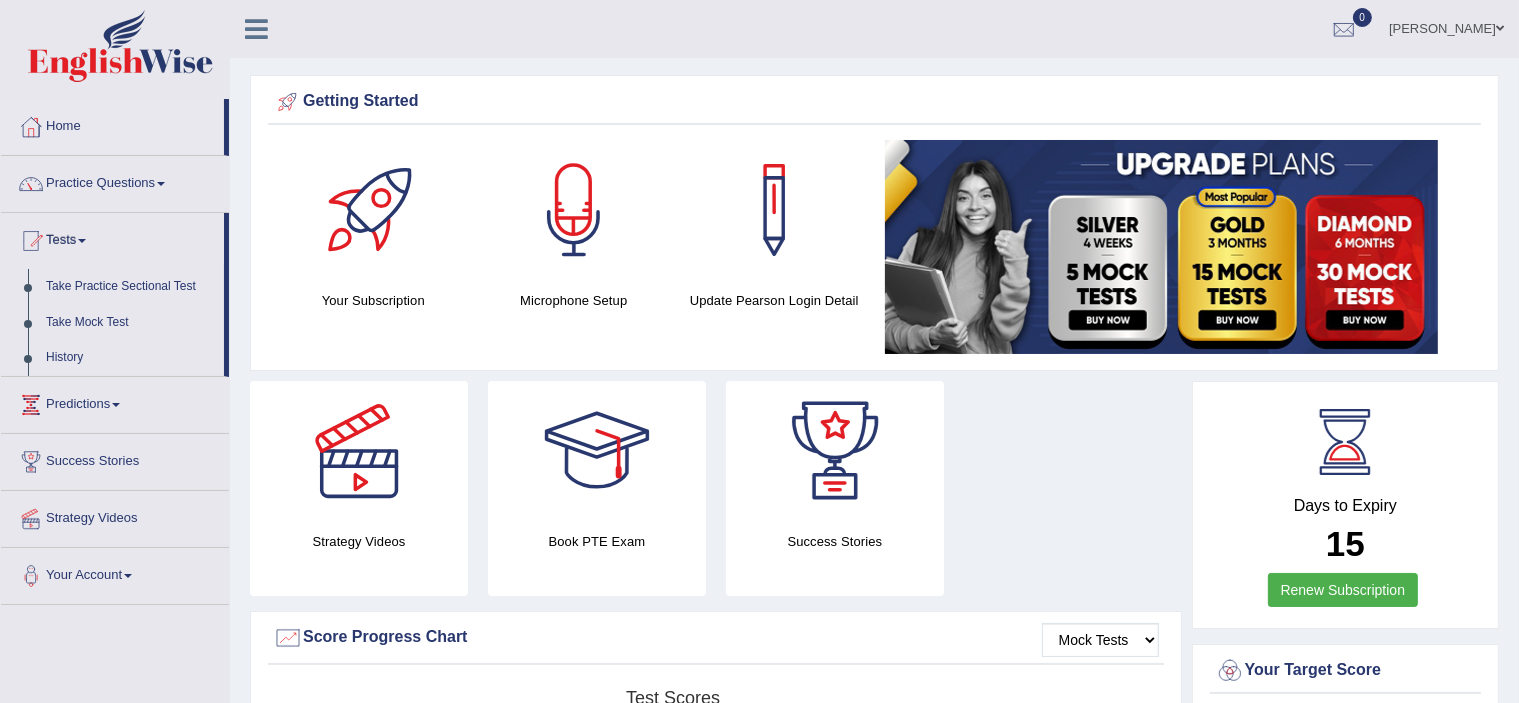 click on "Tests" at bounding box center (112, 238) 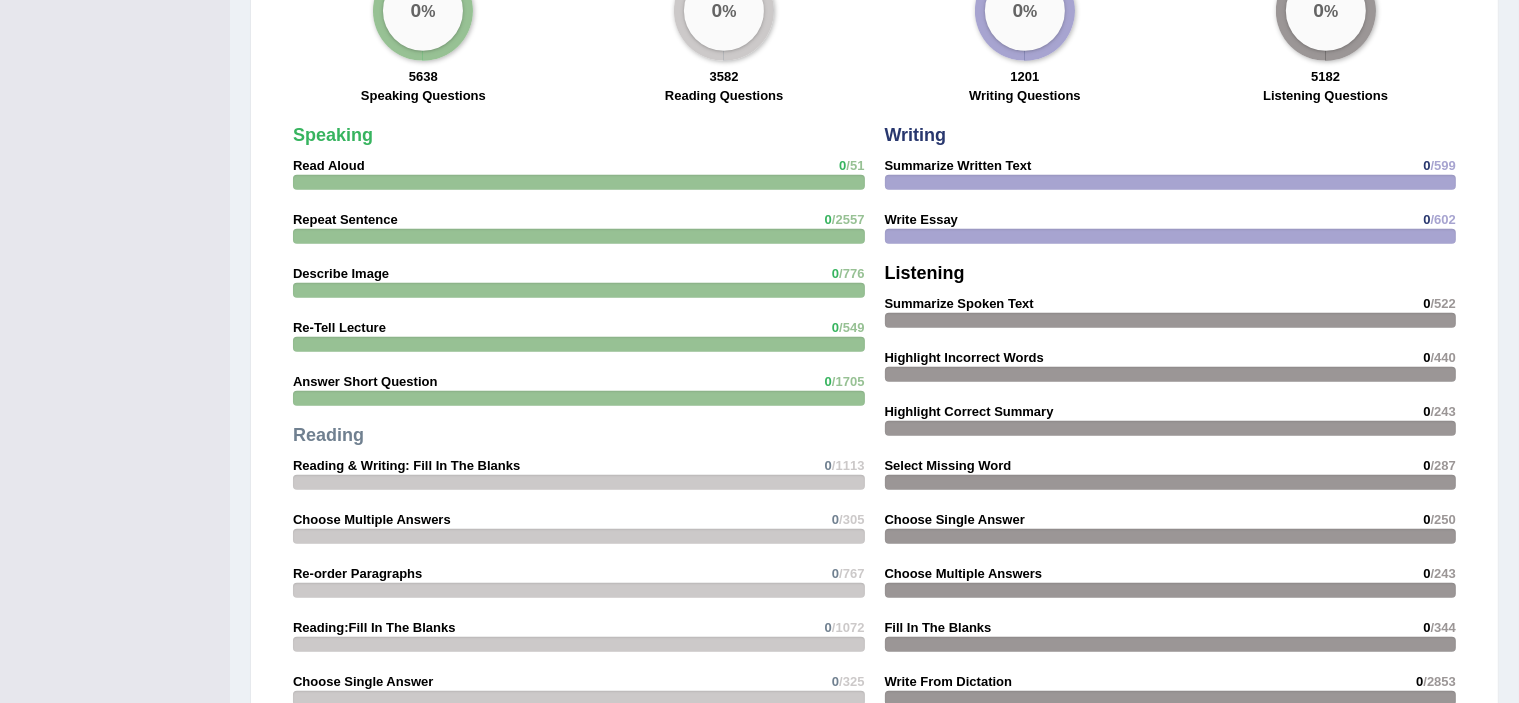 click on "0 /1705" at bounding box center [845, 381] 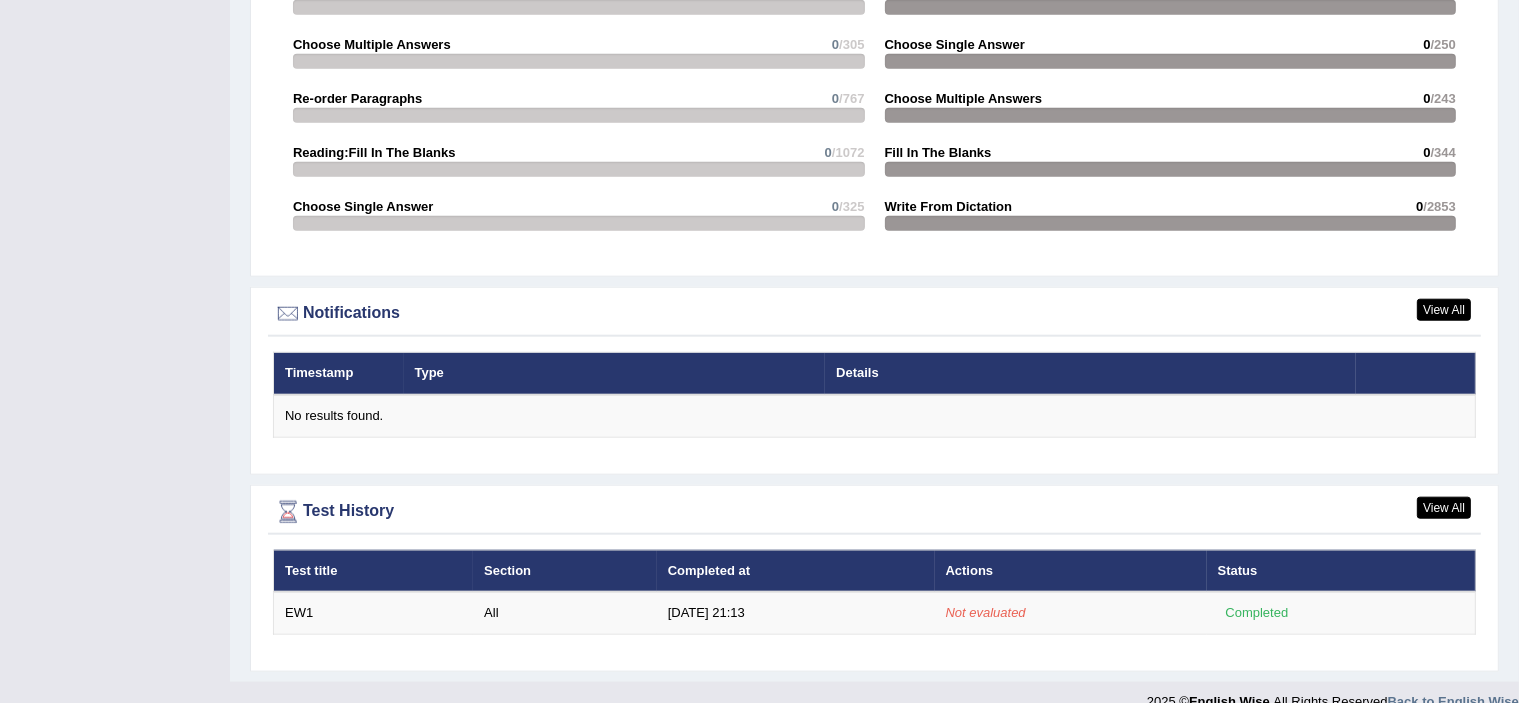 scroll, scrollTop: 2073, scrollLeft: 0, axis: vertical 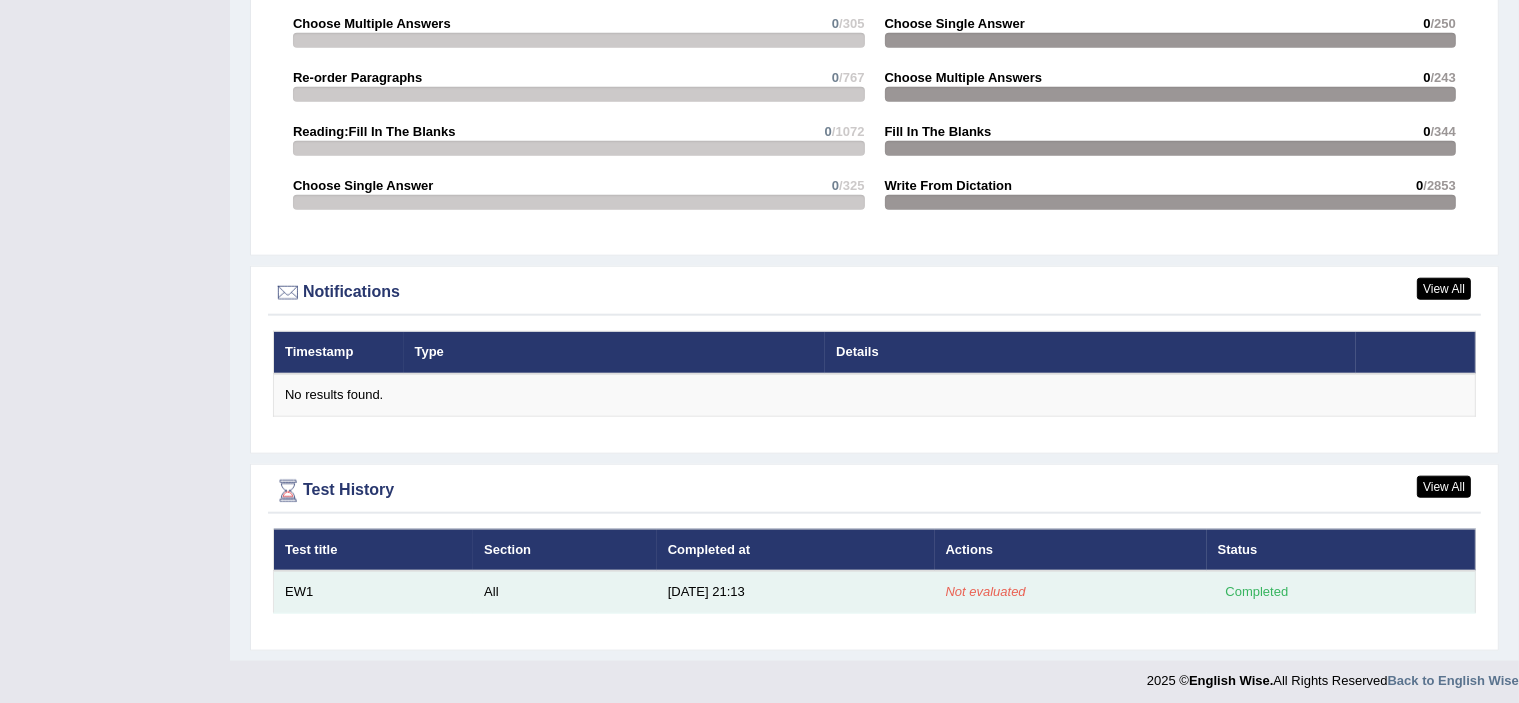 drag, startPoint x: 1044, startPoint y: 603, endPoint x: 1023, endPoint y: 588, distance: 25.806976 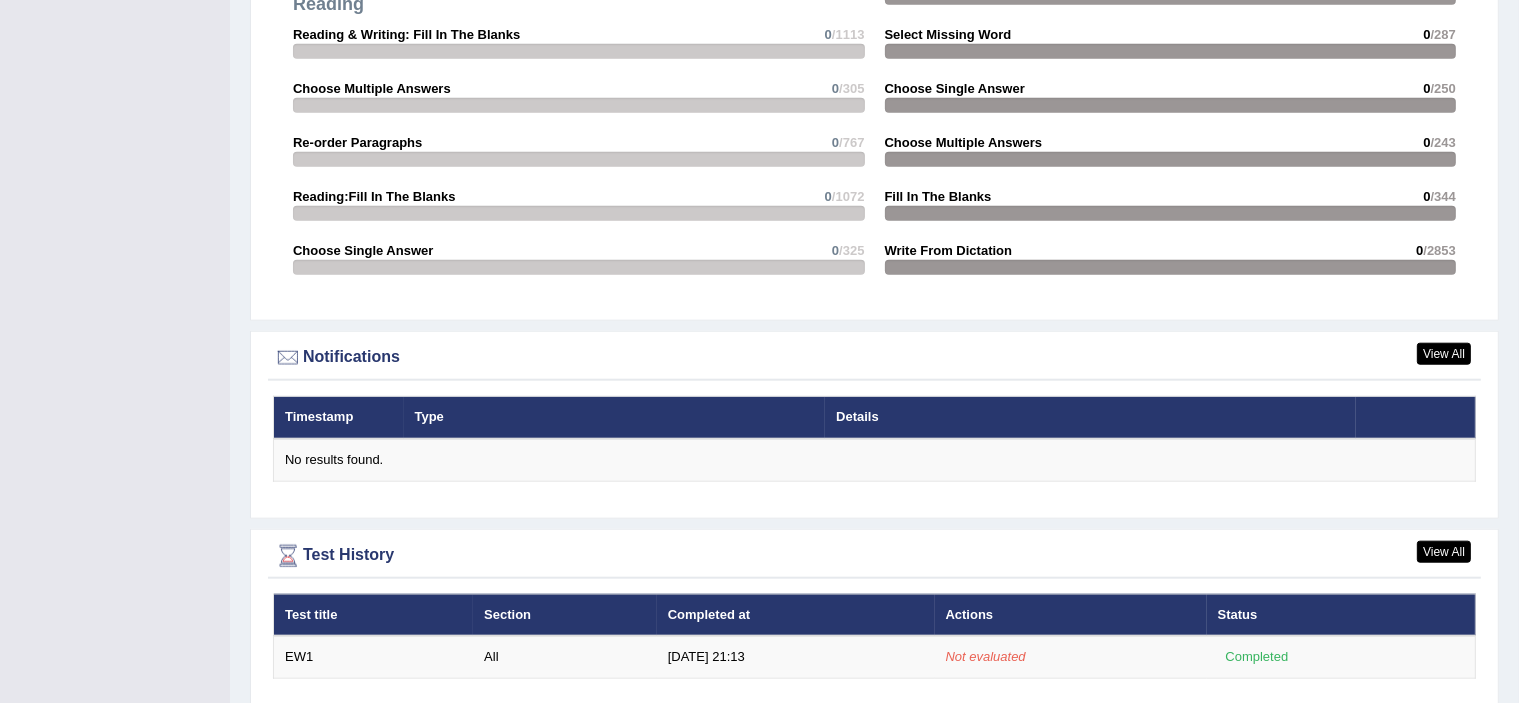 scroll, scrollTop: 1973, scrollLeft: 0, axis: vertical 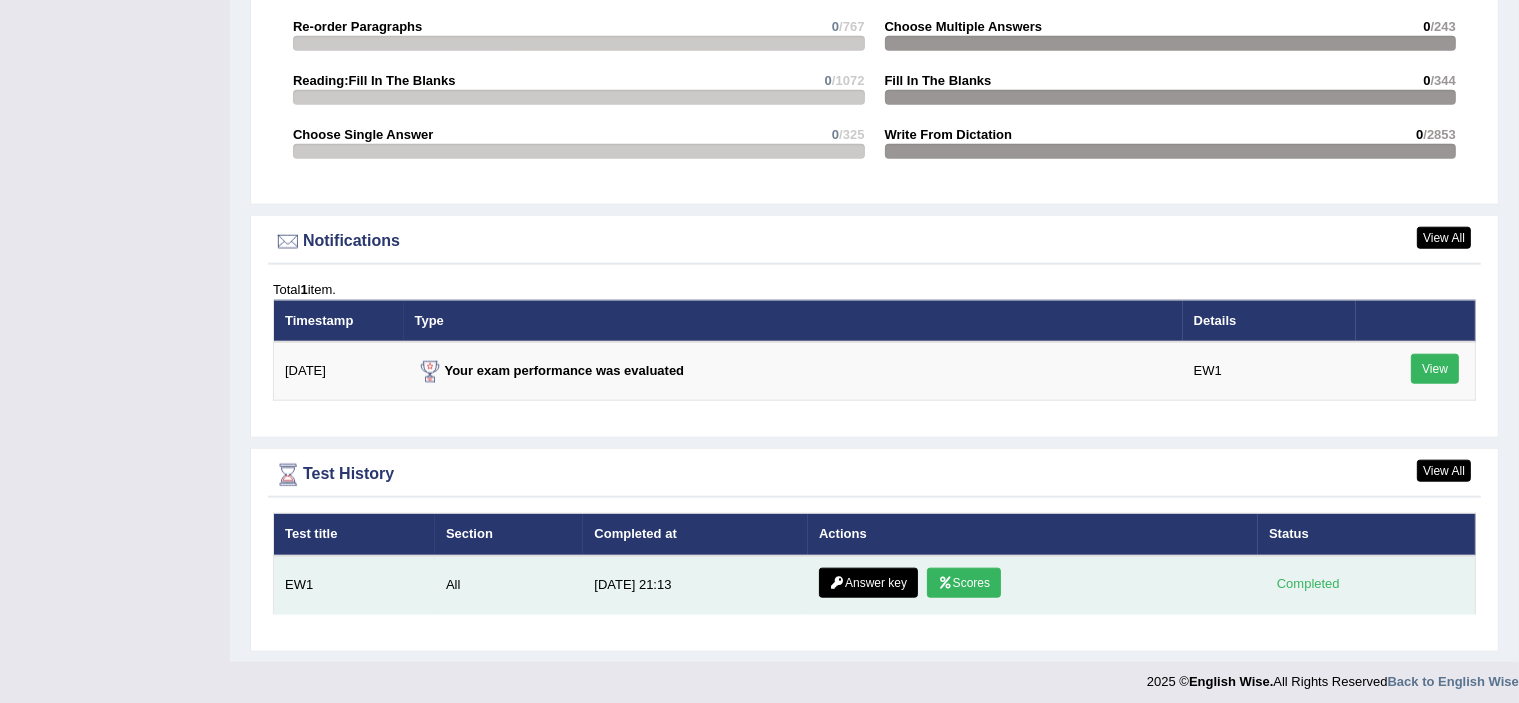 click on "Scores" at bounding box center (964, 583) 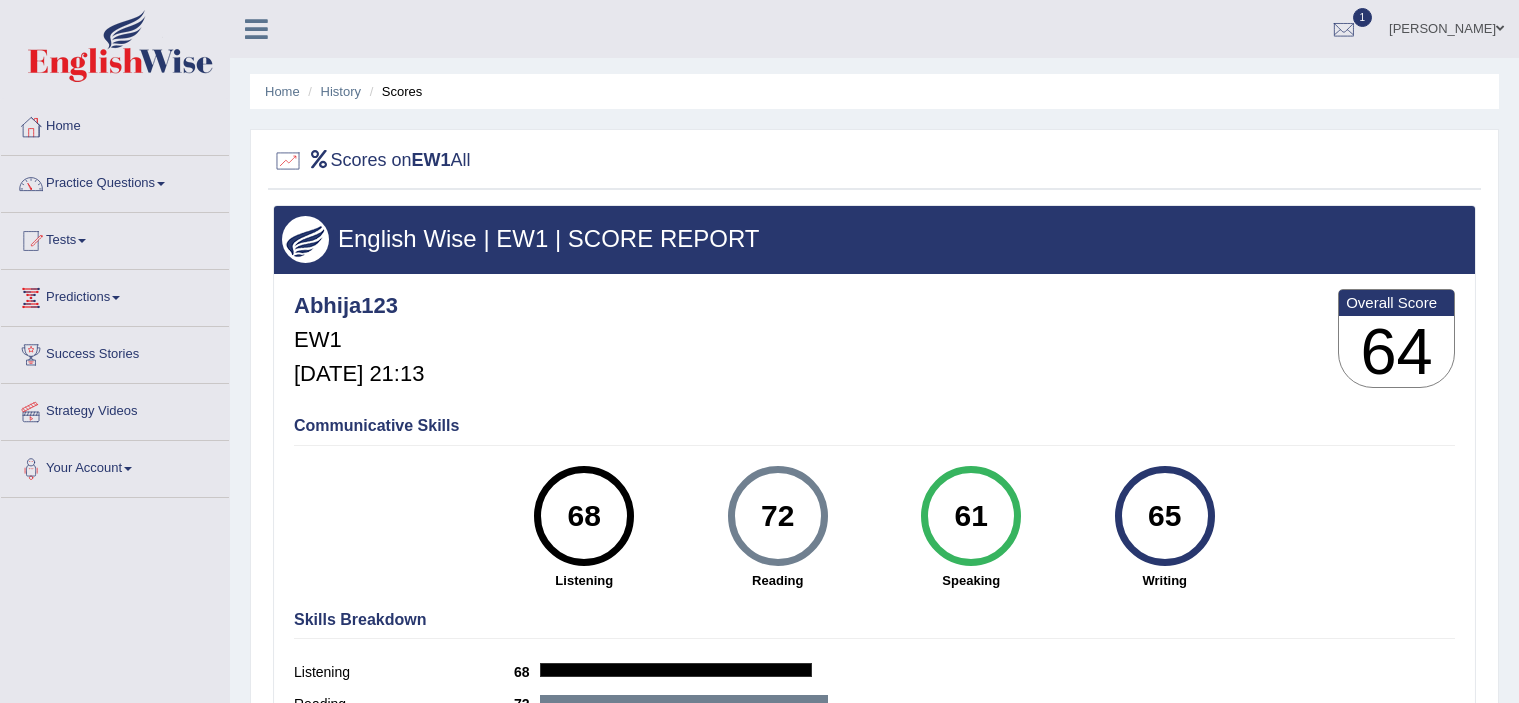 scroll, scrollTop: 0, scrollLeft: 0, axis: both 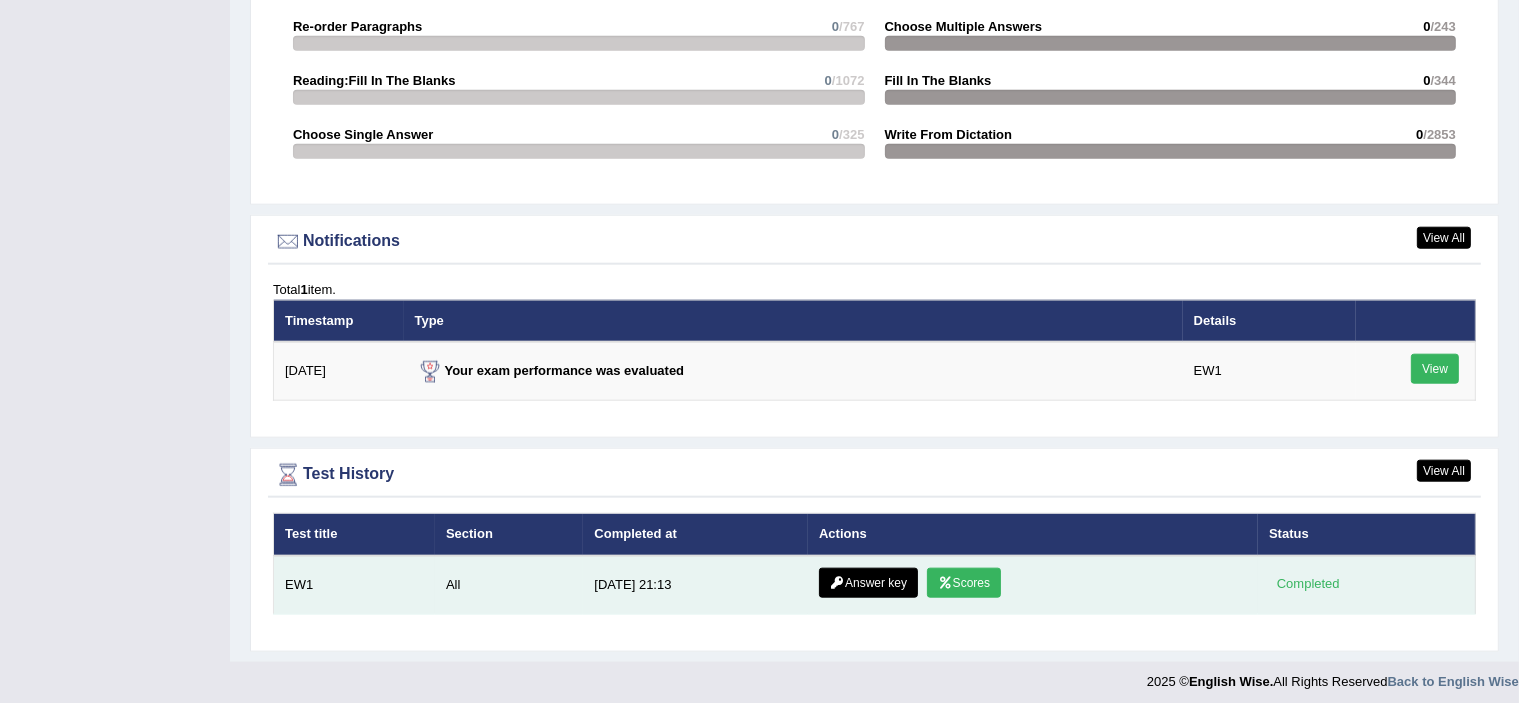 click on "Answer key" at bounding box center [868, 583] 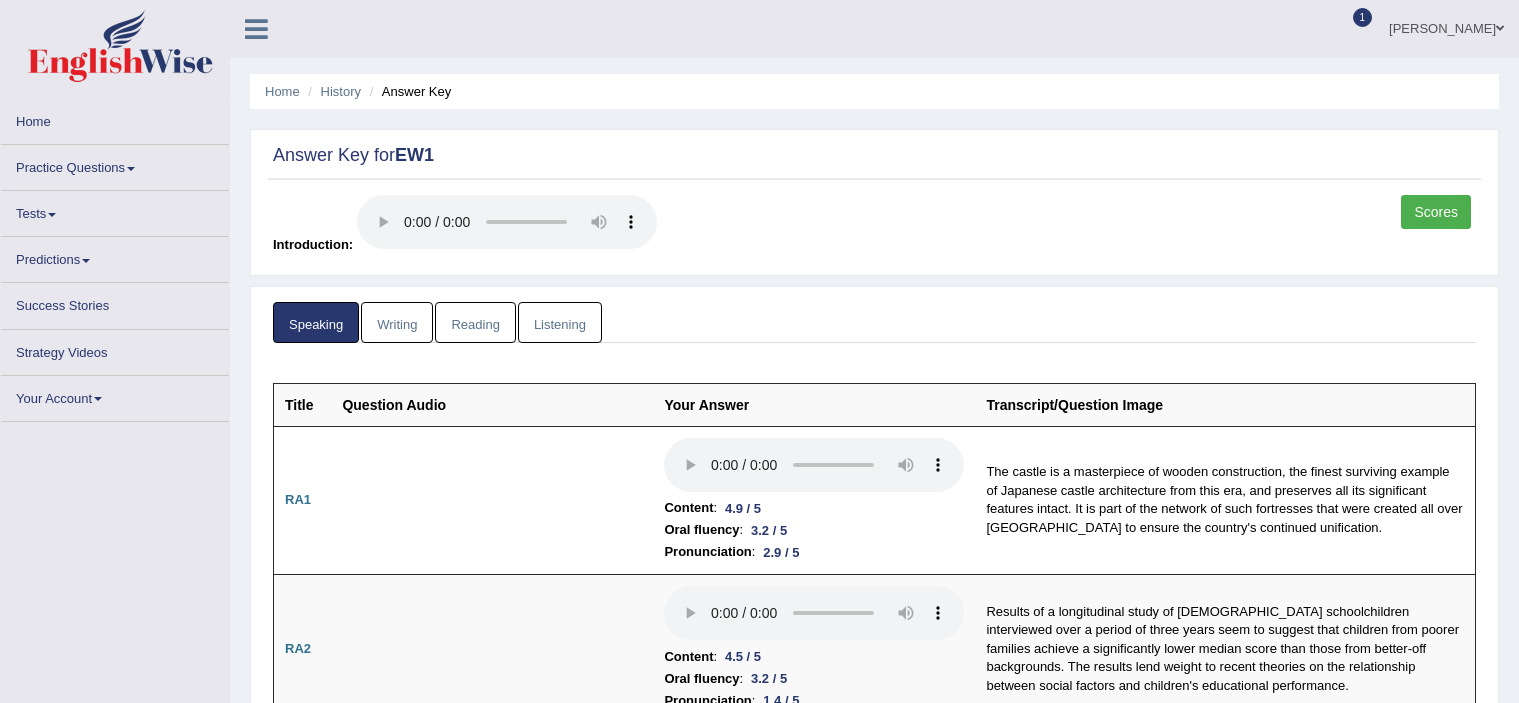 scroll, scrollTop: 0, scrollLeft: 0, axis: both 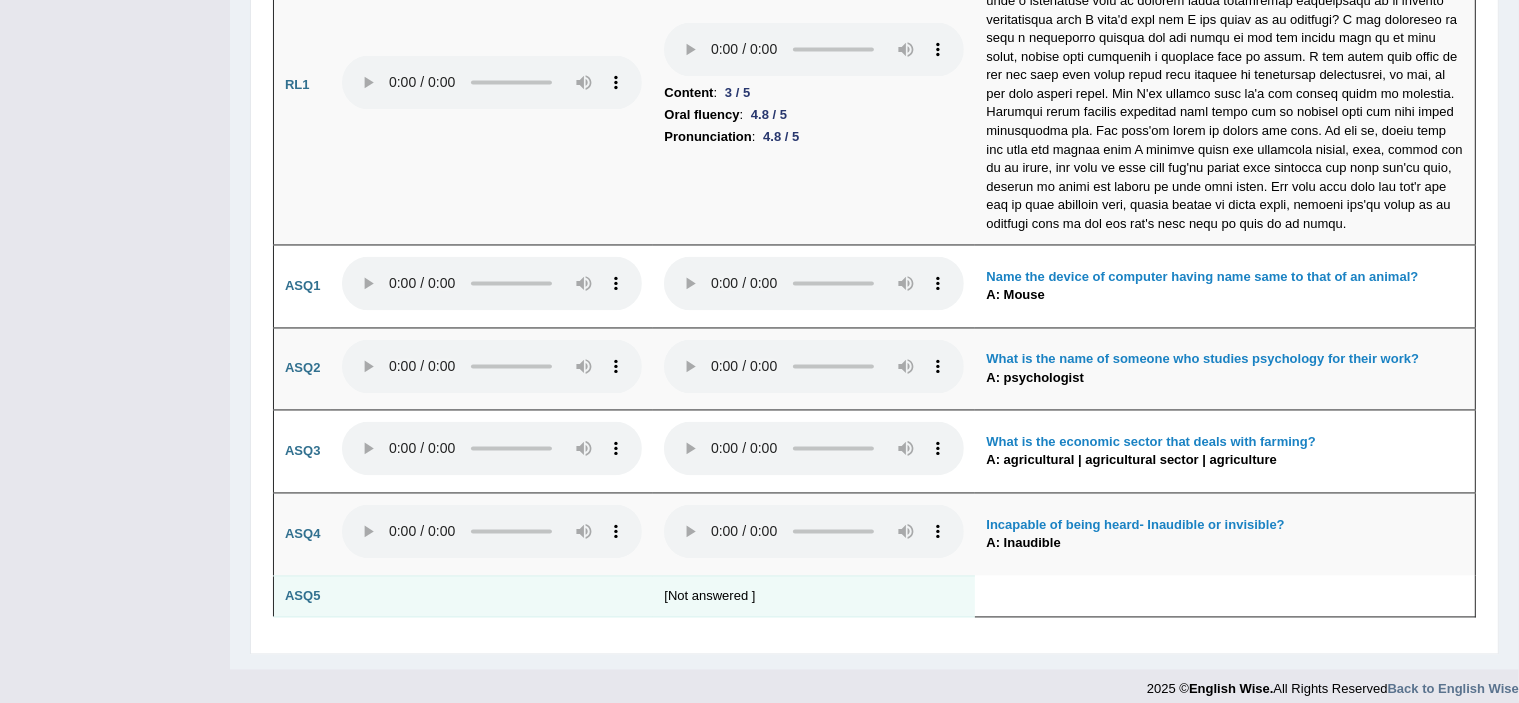 click on "[Not answered ]" at bounding box center [814, 596] 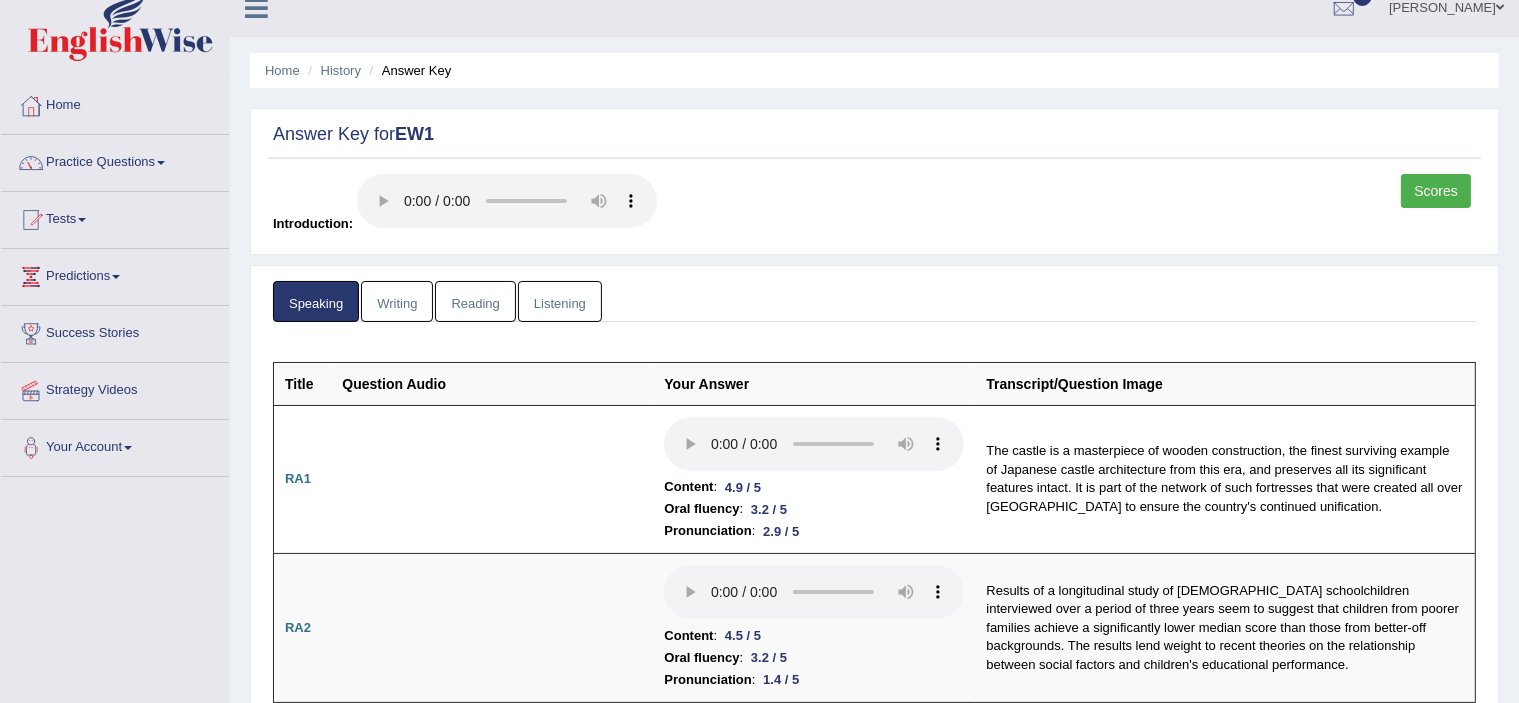 scroll, scrollTop: 0, scrollLeft: 0, axis: both 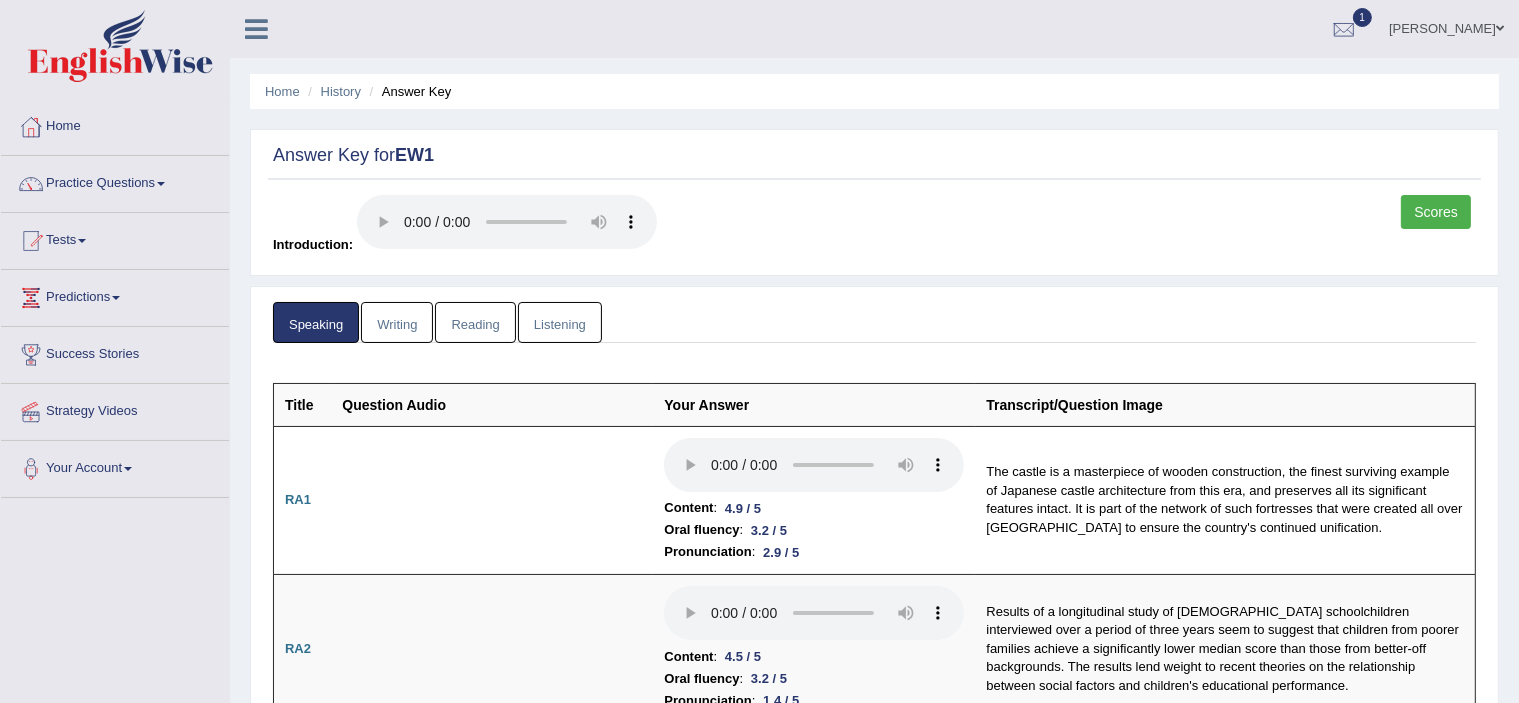click on "Writing" at bounding box center (397, 322) 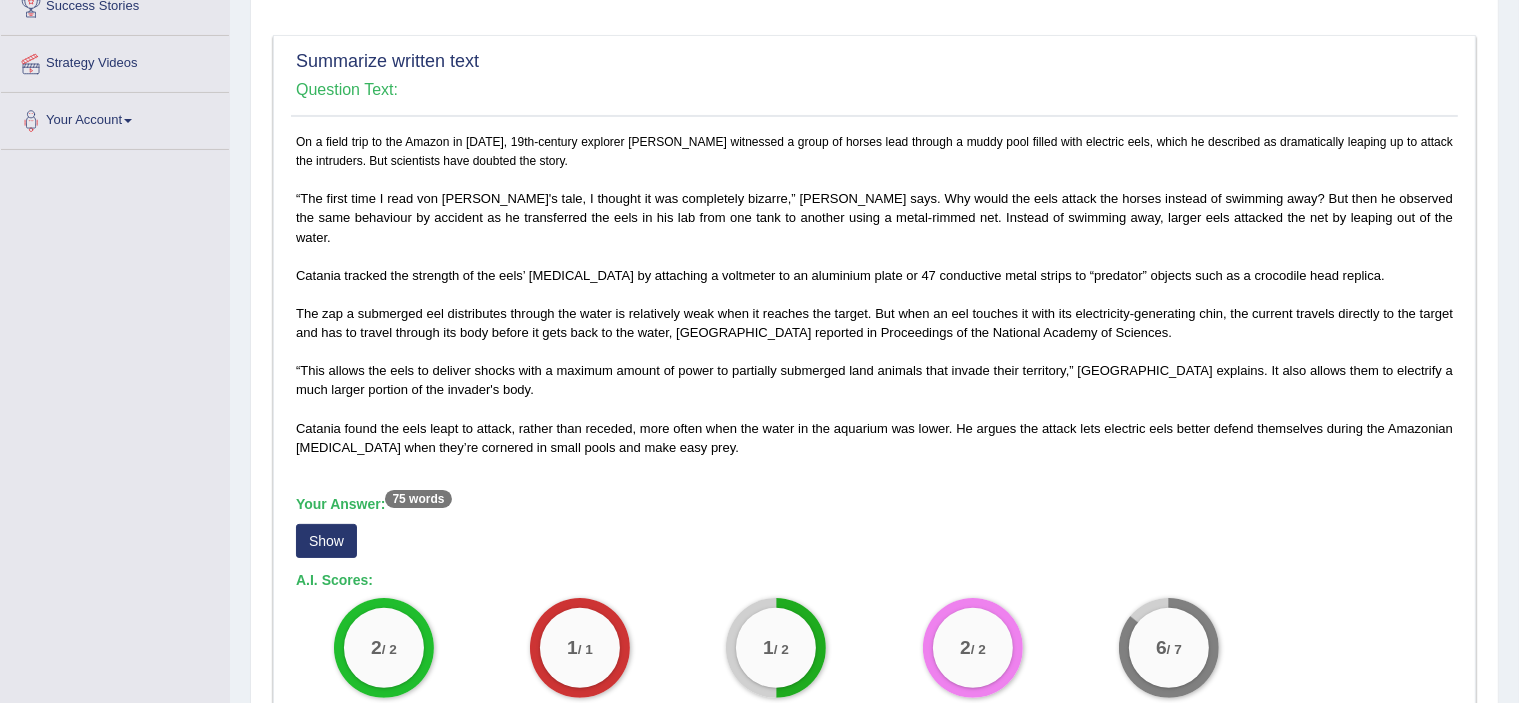 scroll, scrollTop: 300, scrollLeft: 0, axis: vertical 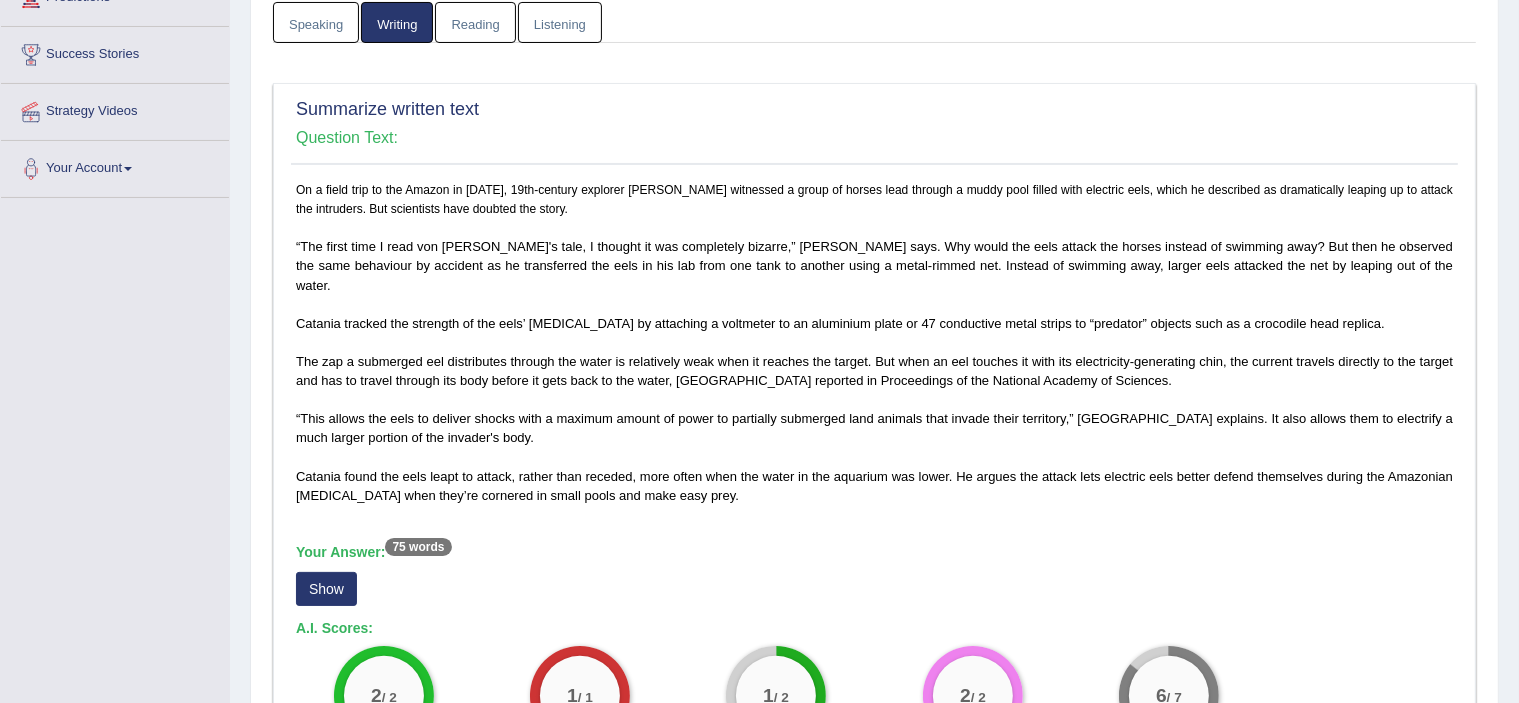 click on "Show" at bounding box center (326, 589) 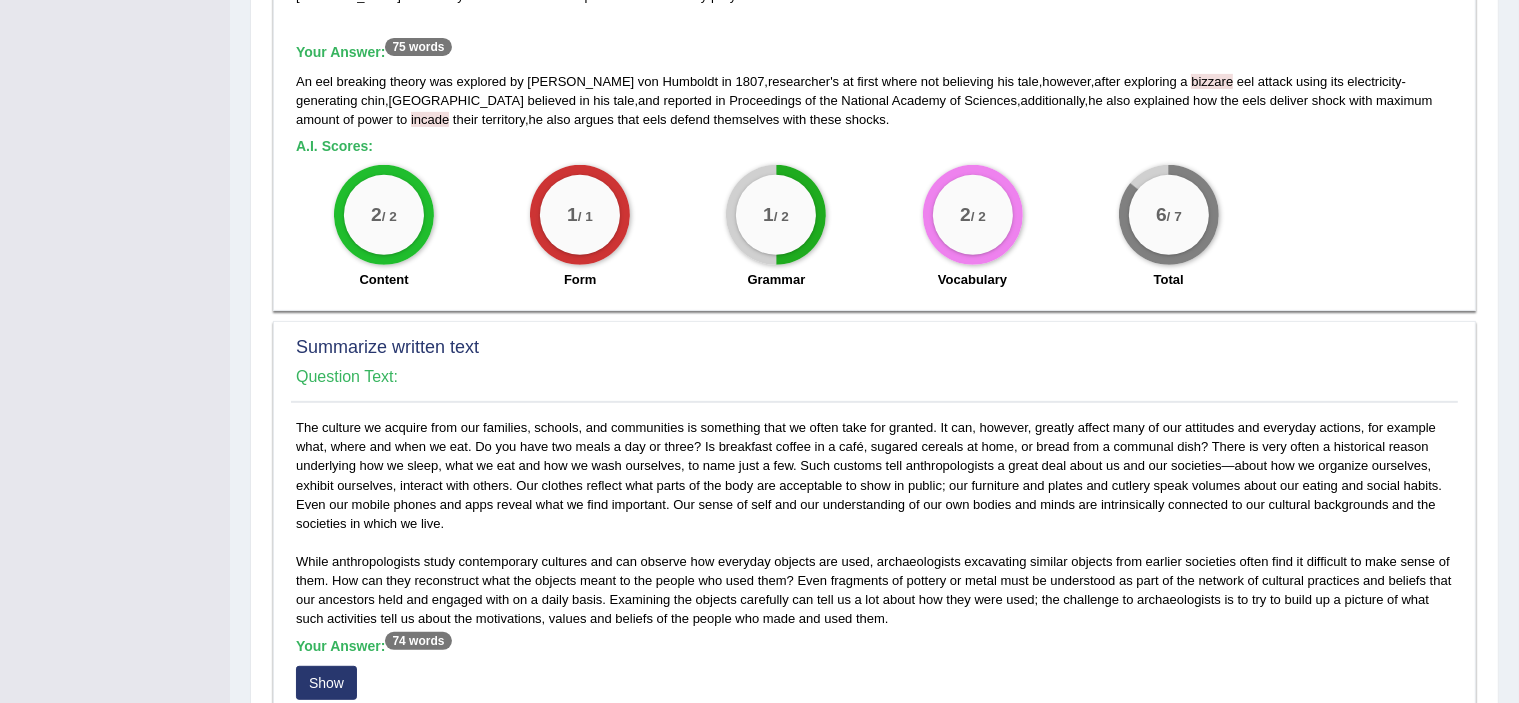 scroll, scrollTop: 900, scrollLeft: 0, axis: vertical 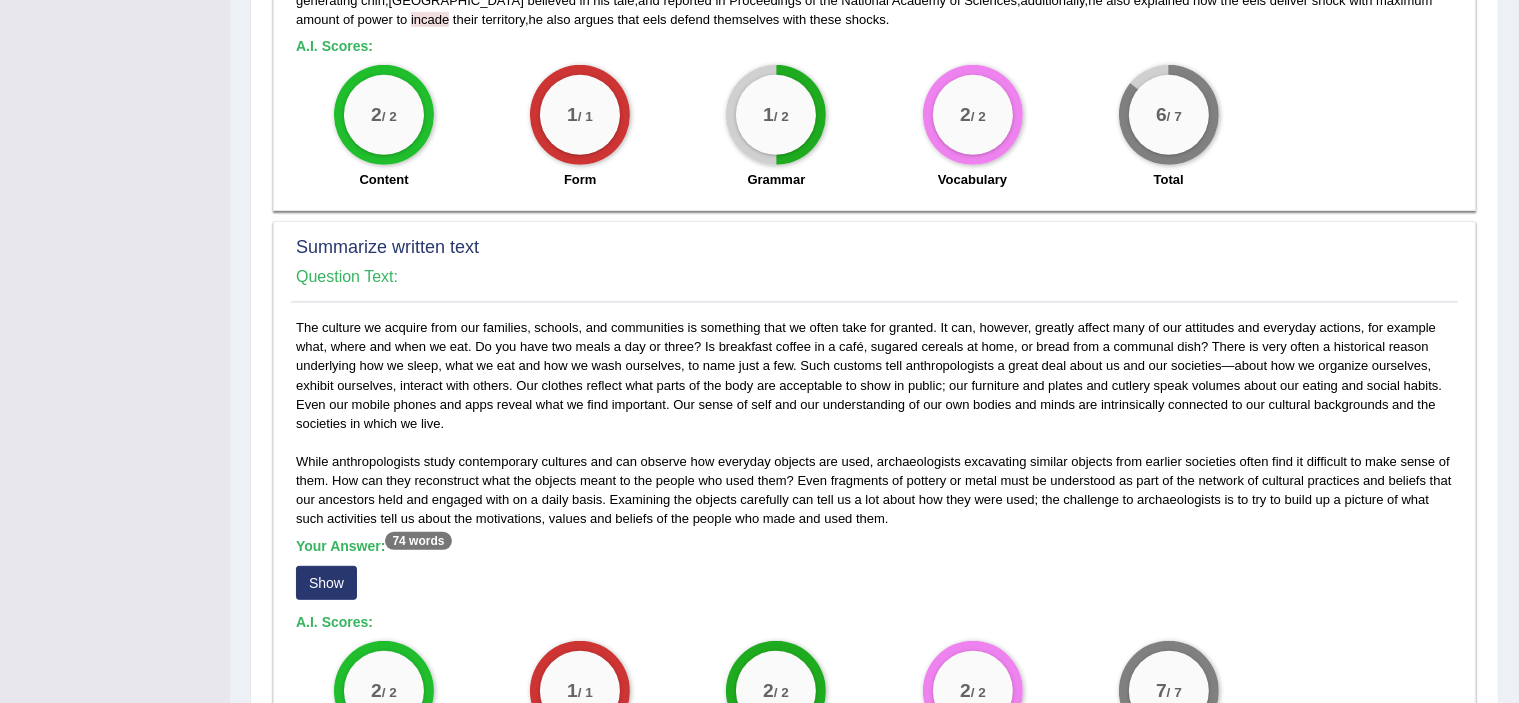 click on "Show" at bounding box center (326, 583) 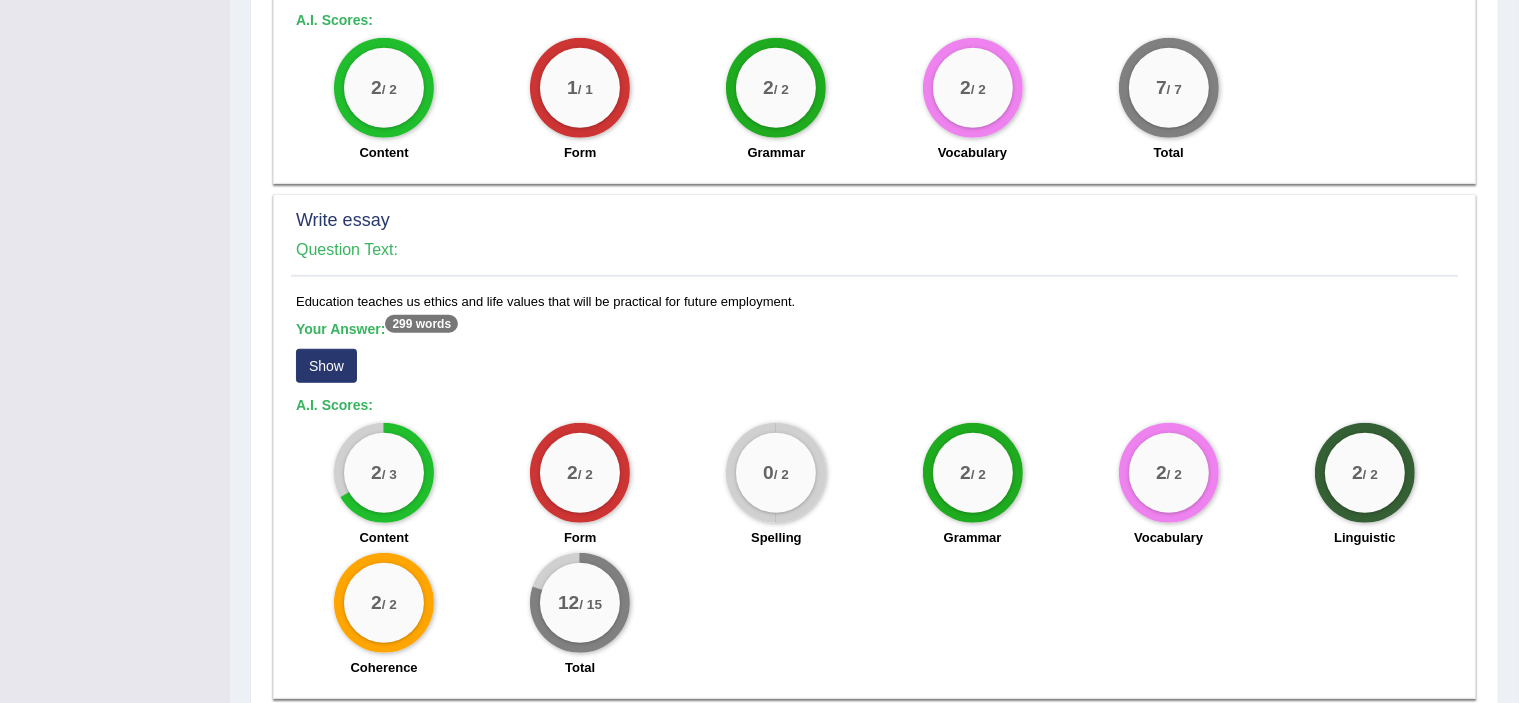 scroll, scrollTop: 1487, scrollLeft: 0, axis: vertical 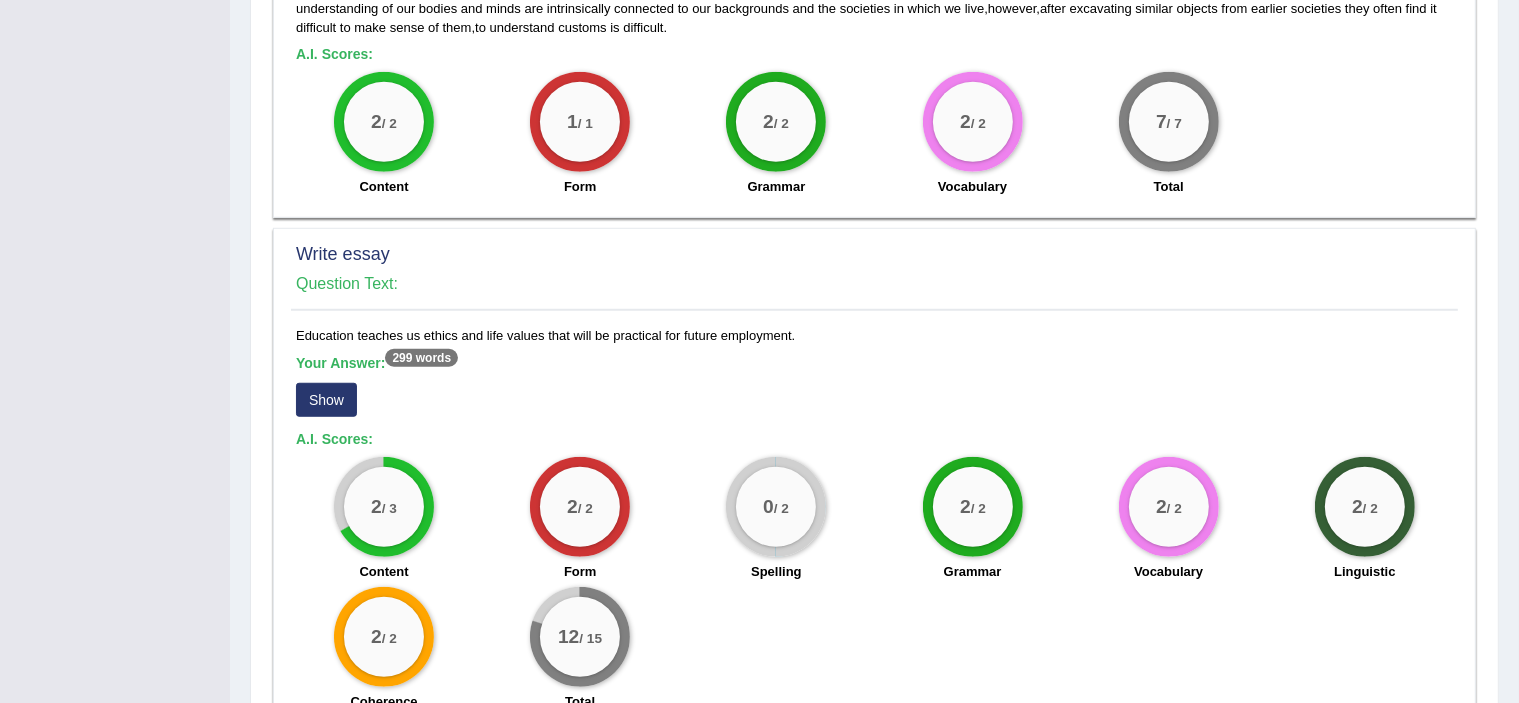 click on "Show" at bounding box center (326, 400) 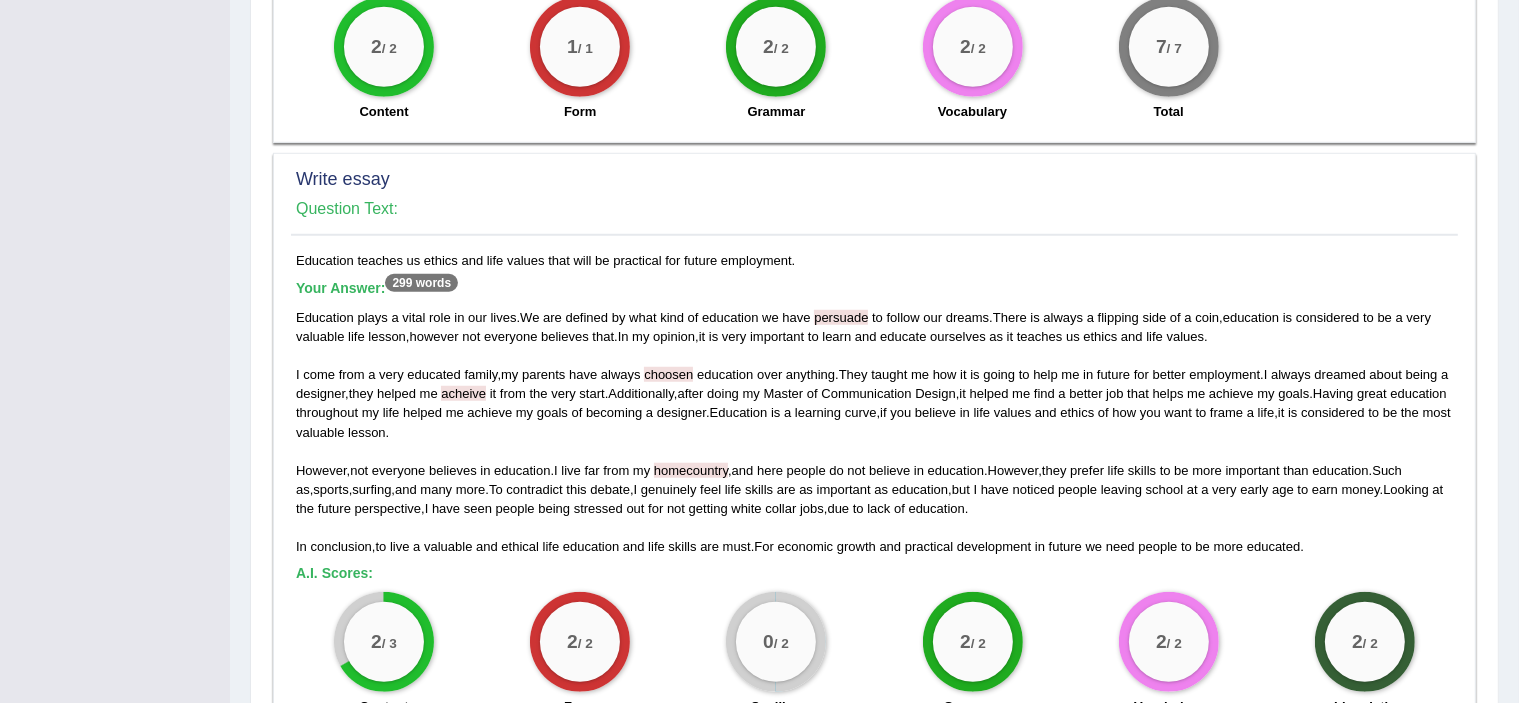 scroll, scrollTop: 1587, scrollLeft: 0, axis: vertical 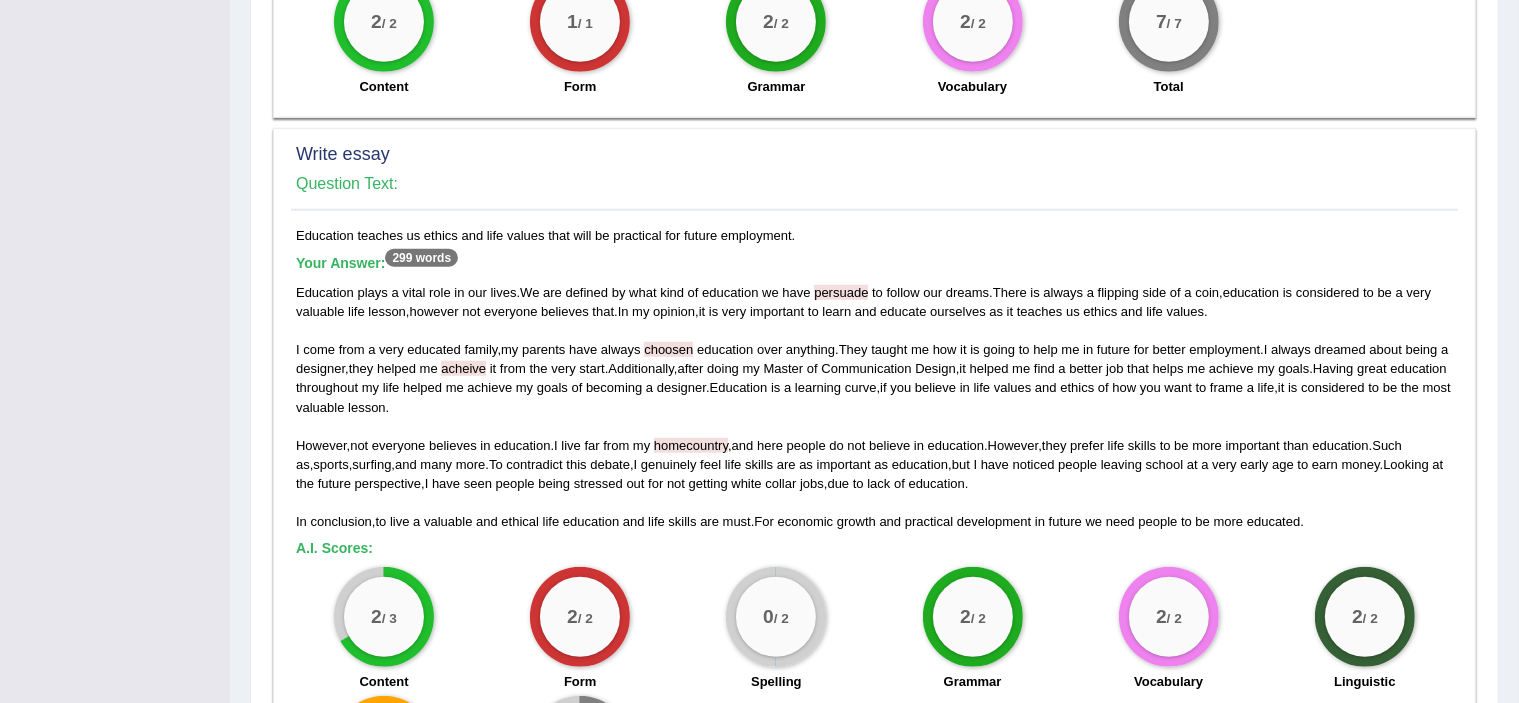 click on "choosen" at bounding box center (668, 349) 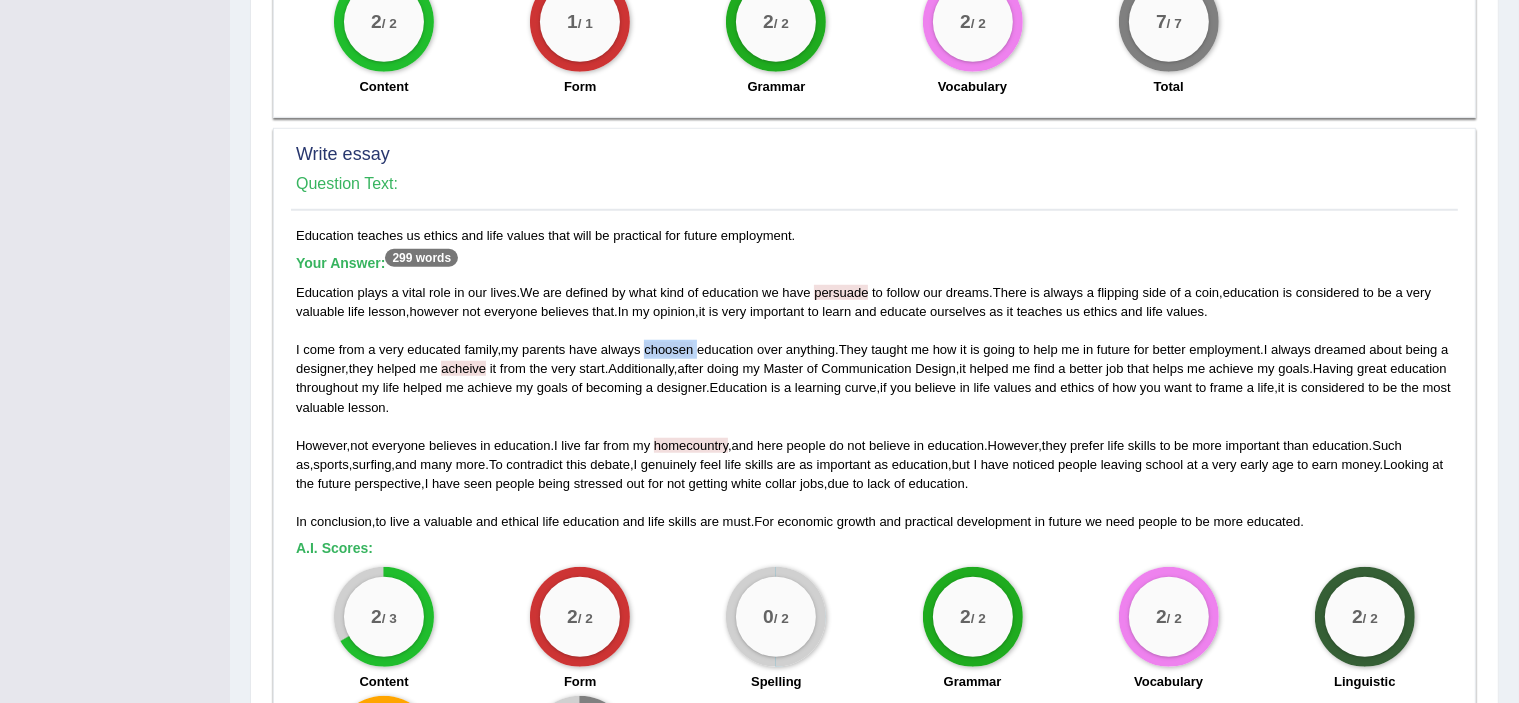 click on "choosen" at bounding box center (668, 349) 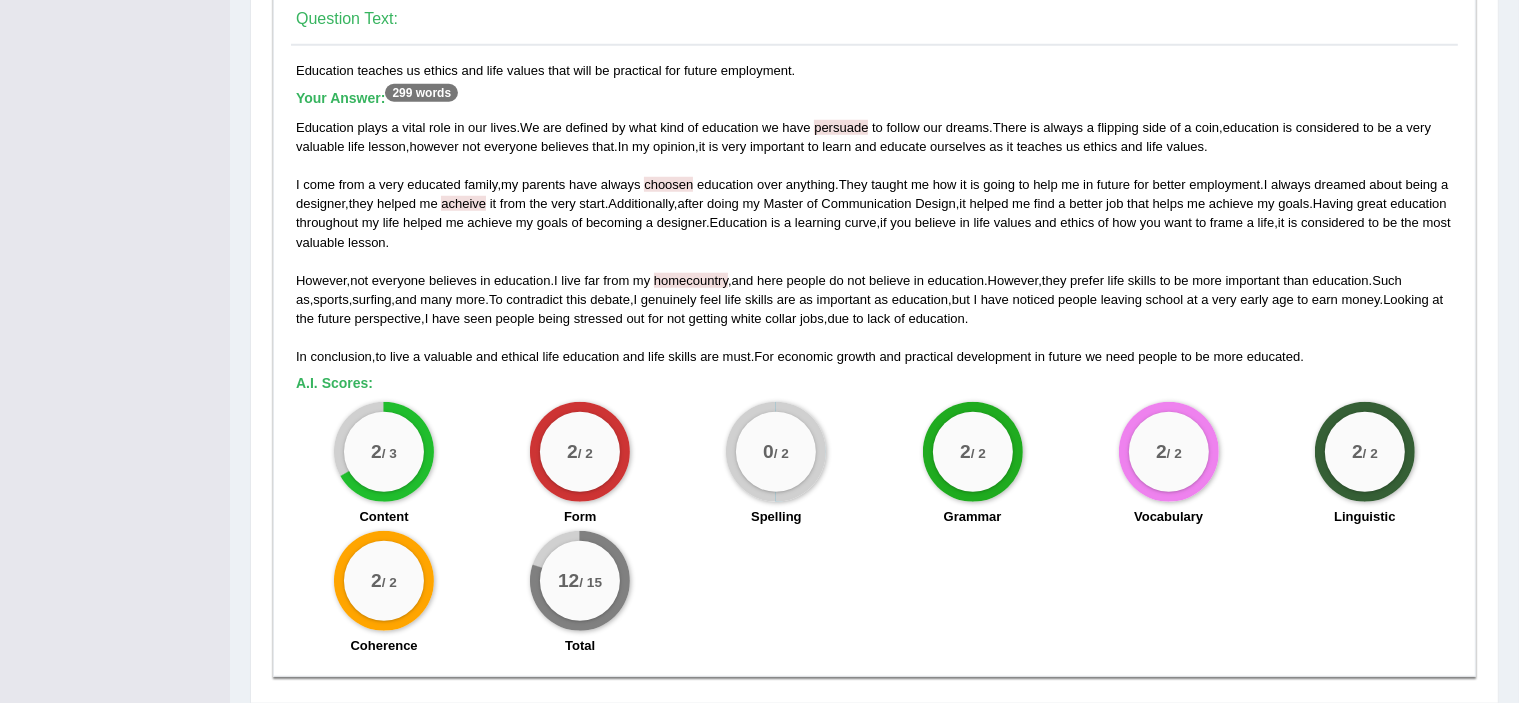 scroll, scrollTop: 1787, scrollLeft: 0, axis: vertical 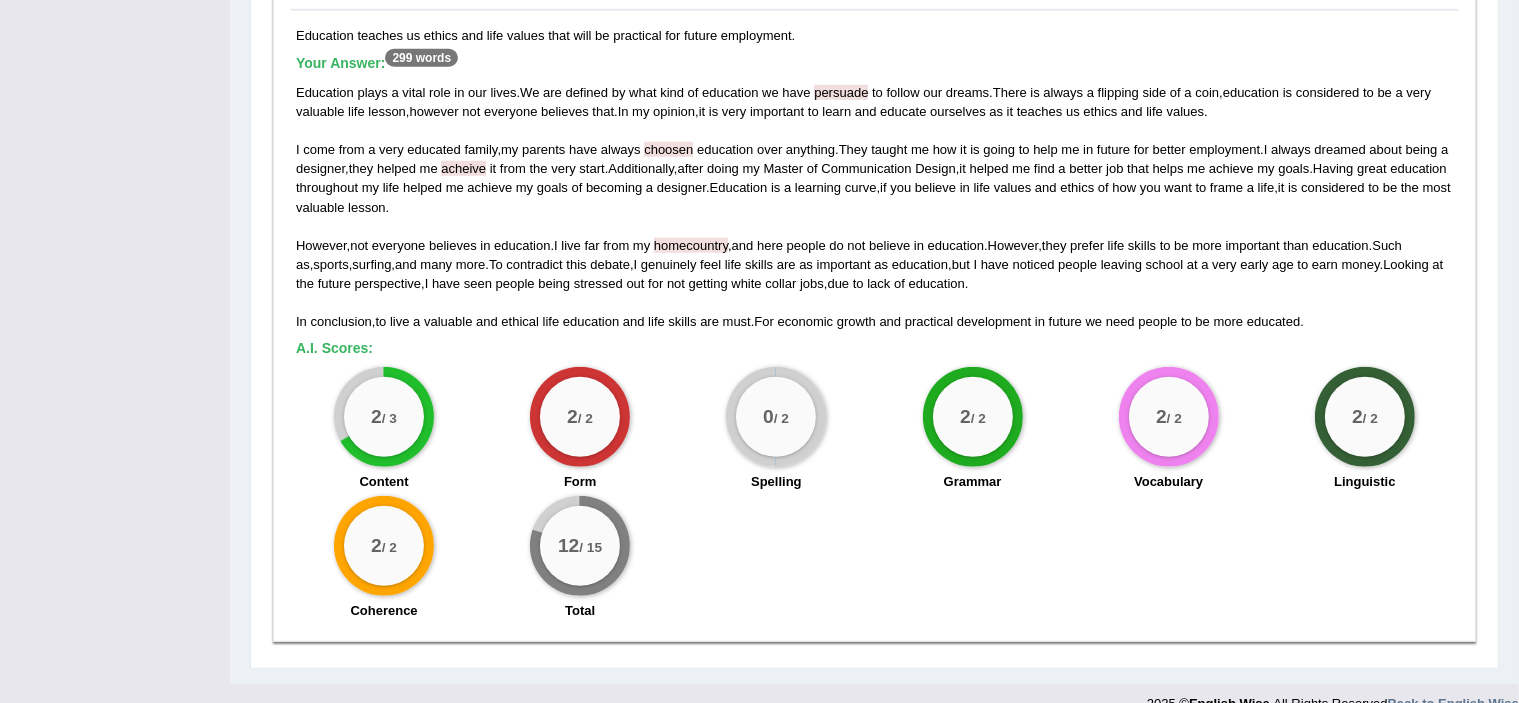 click on "homecountry" at bounding box center [691, 245] 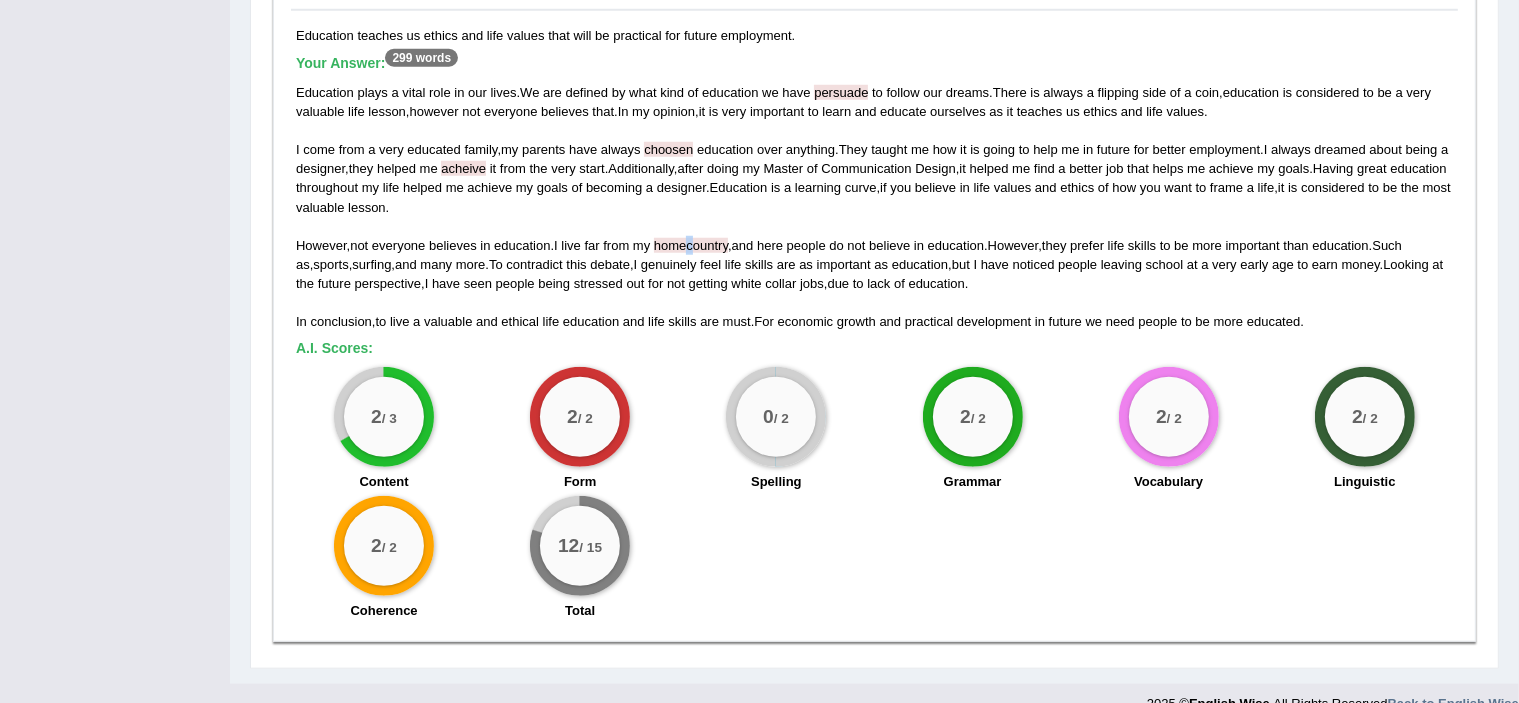 click on "homecountry" at bounding box center [691, 245] 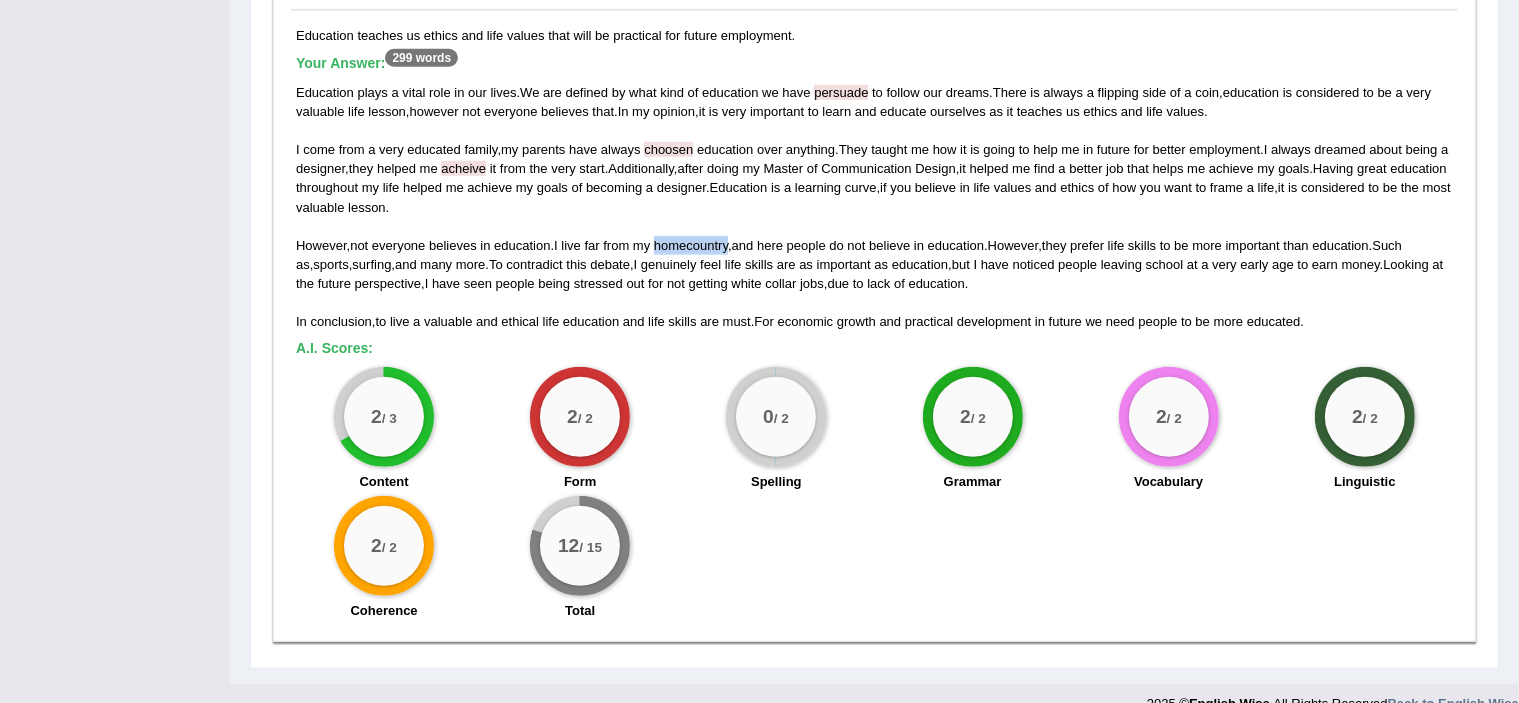 click on "homecountry" at bounding box center (691, 245) 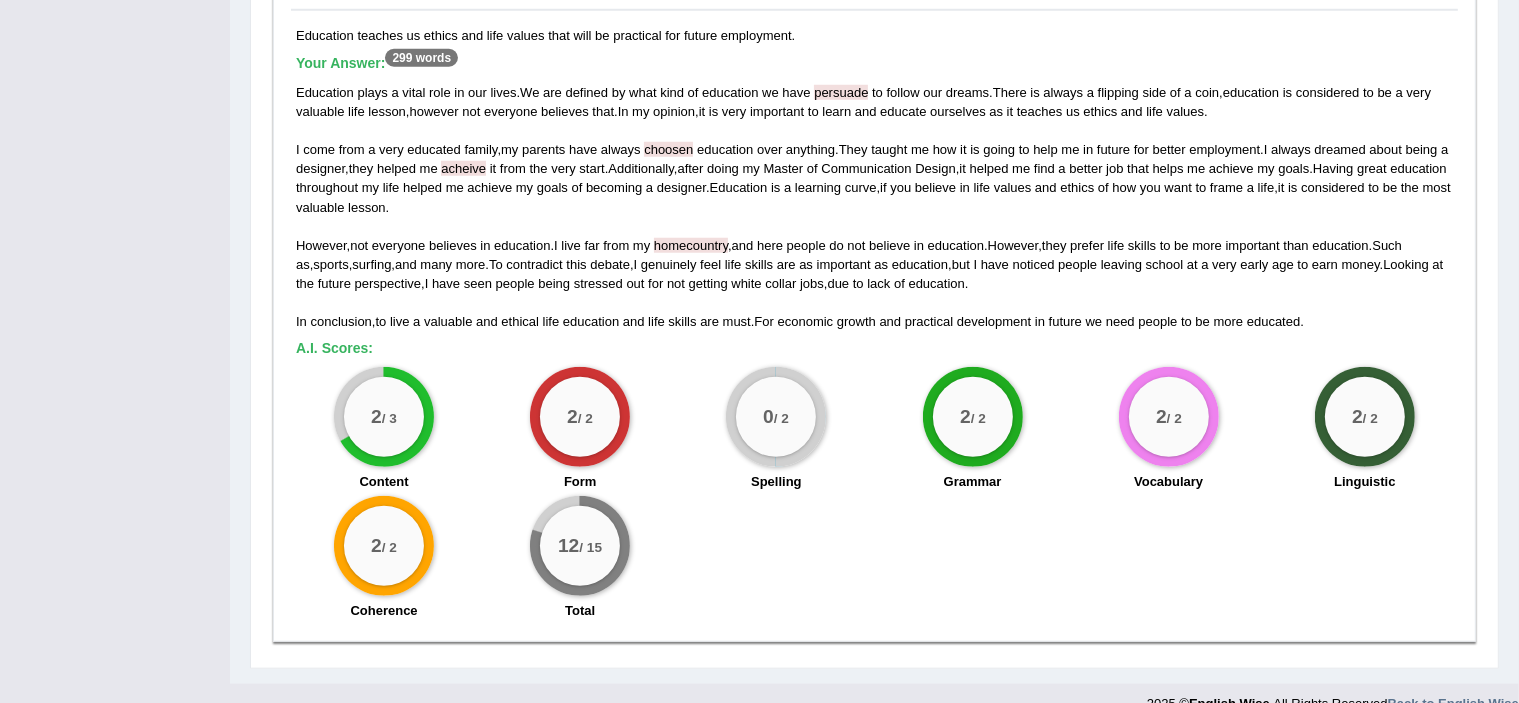 drag, startPoint x: 696, startPoint y: 229, endPoint x: 651, endPoint y: 256, distance: 52.478565 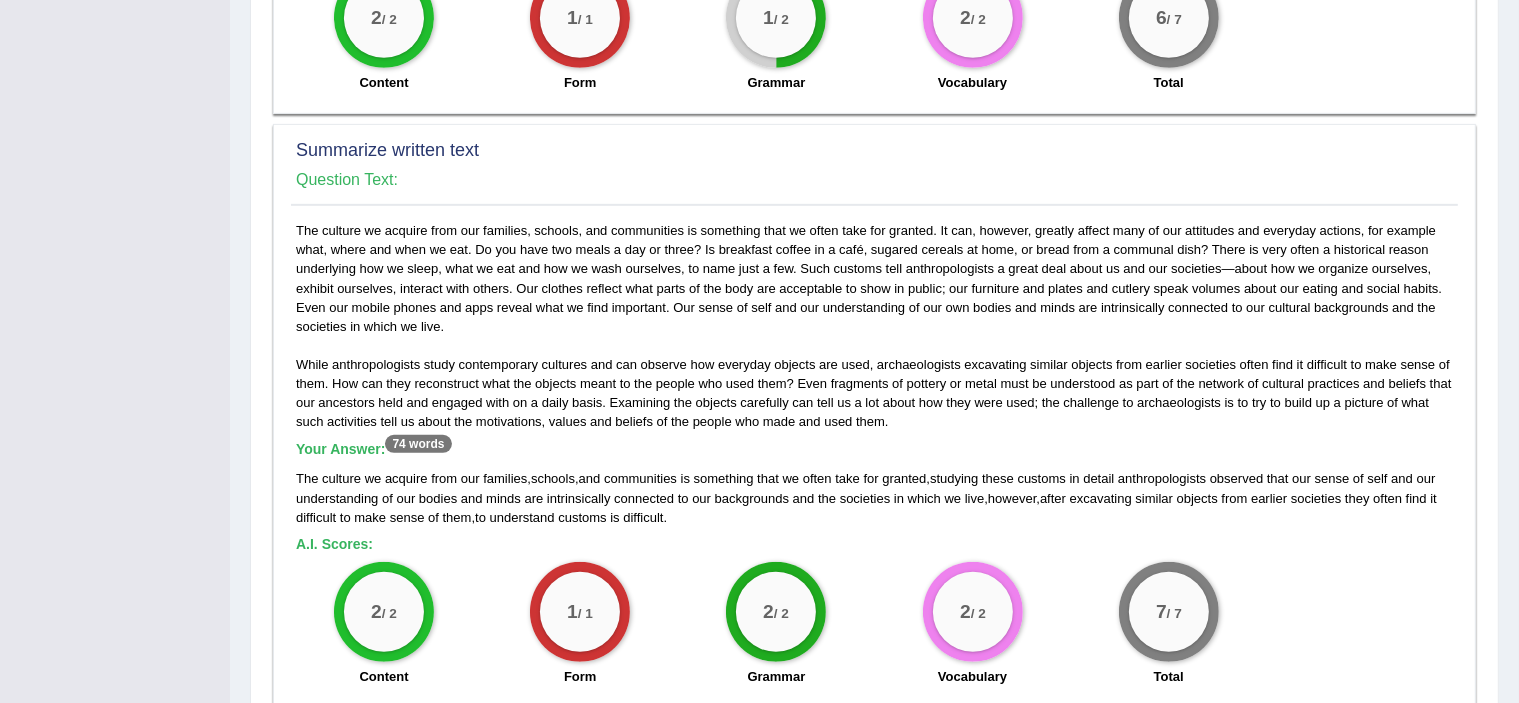 scroll, scrollTop: 0, scrollLeft: 0, axis: both 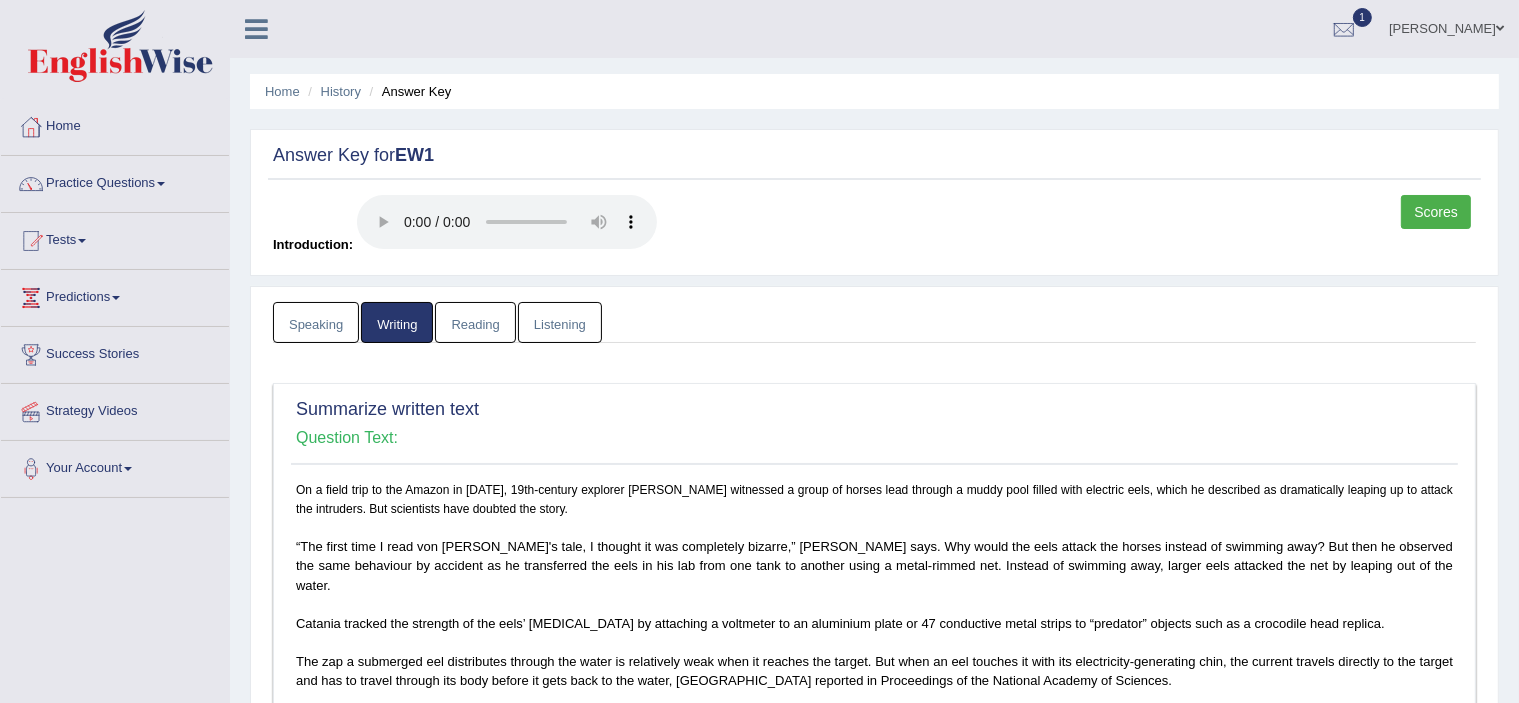 click on "Reading" at bounding box center (475, 322) 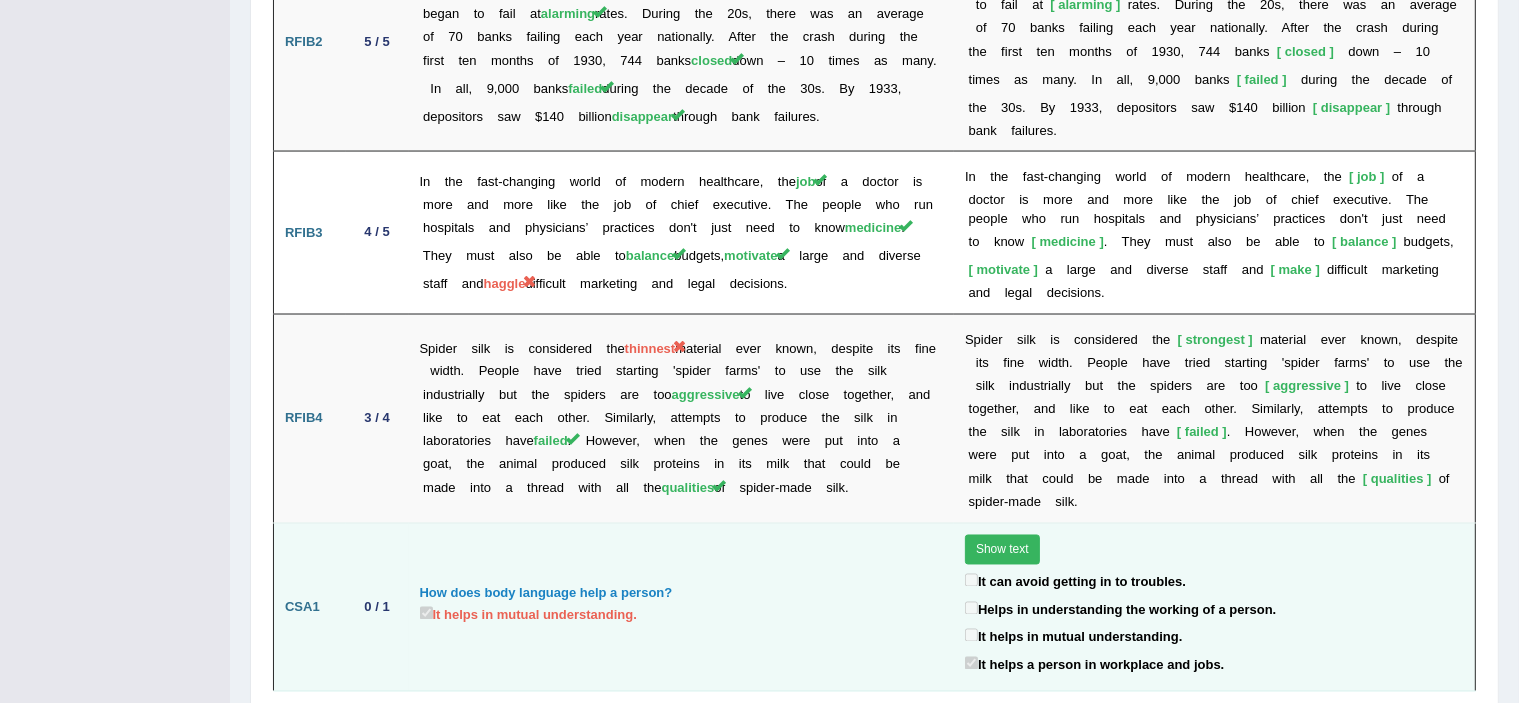 scroll, scrollTop: 0, scrollLeft: 0, axis: both 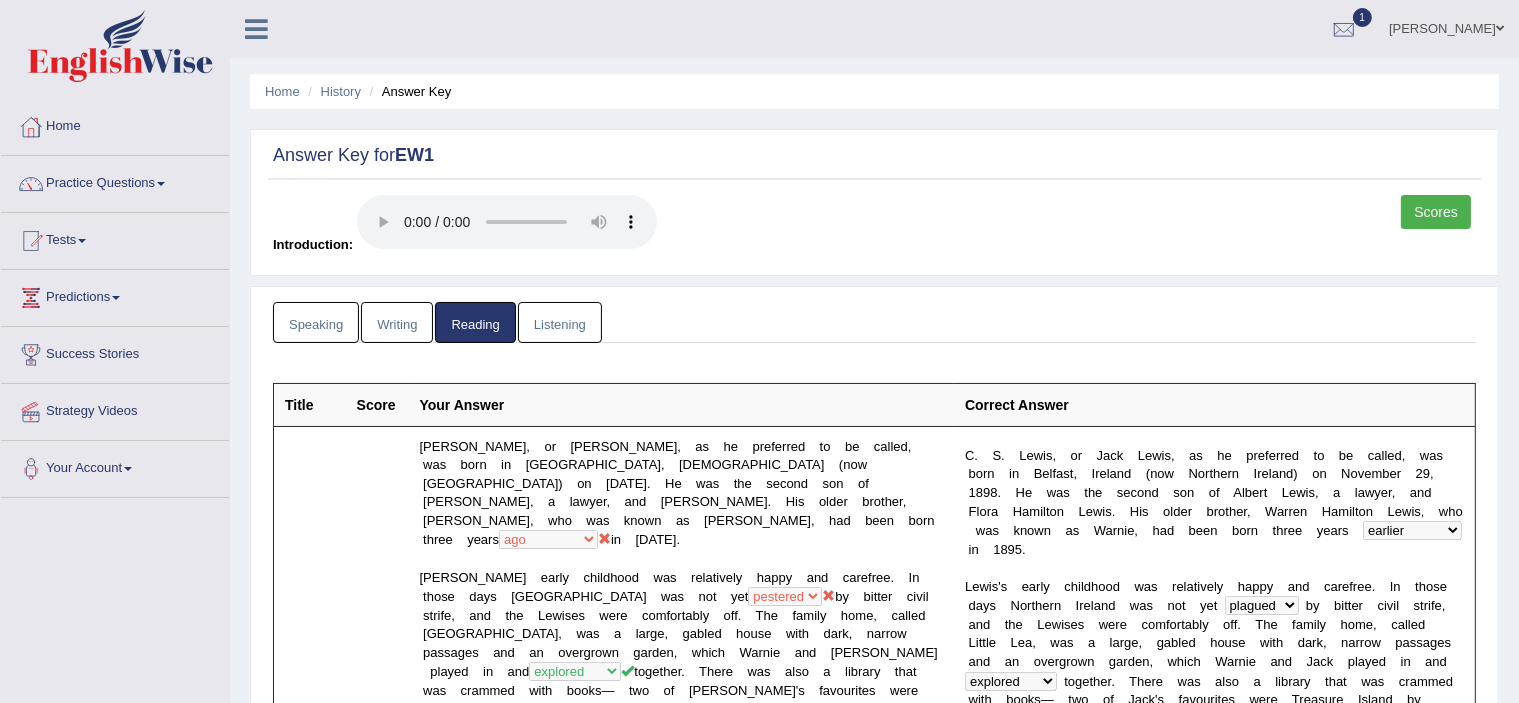 click on "Listening" at bounding box center [560, 322] 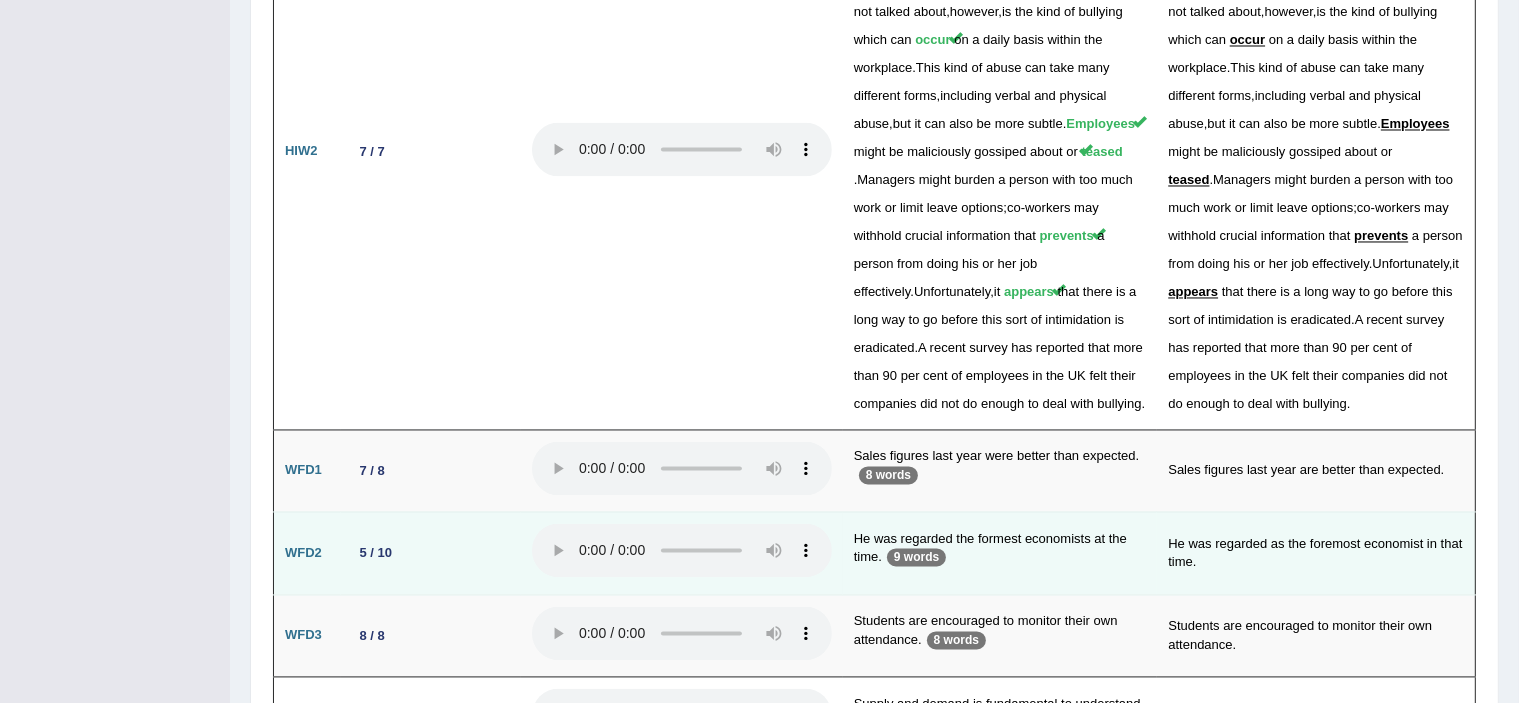 scroll, scrollTop: 3850, scrollLeft: 0, axis: vertical 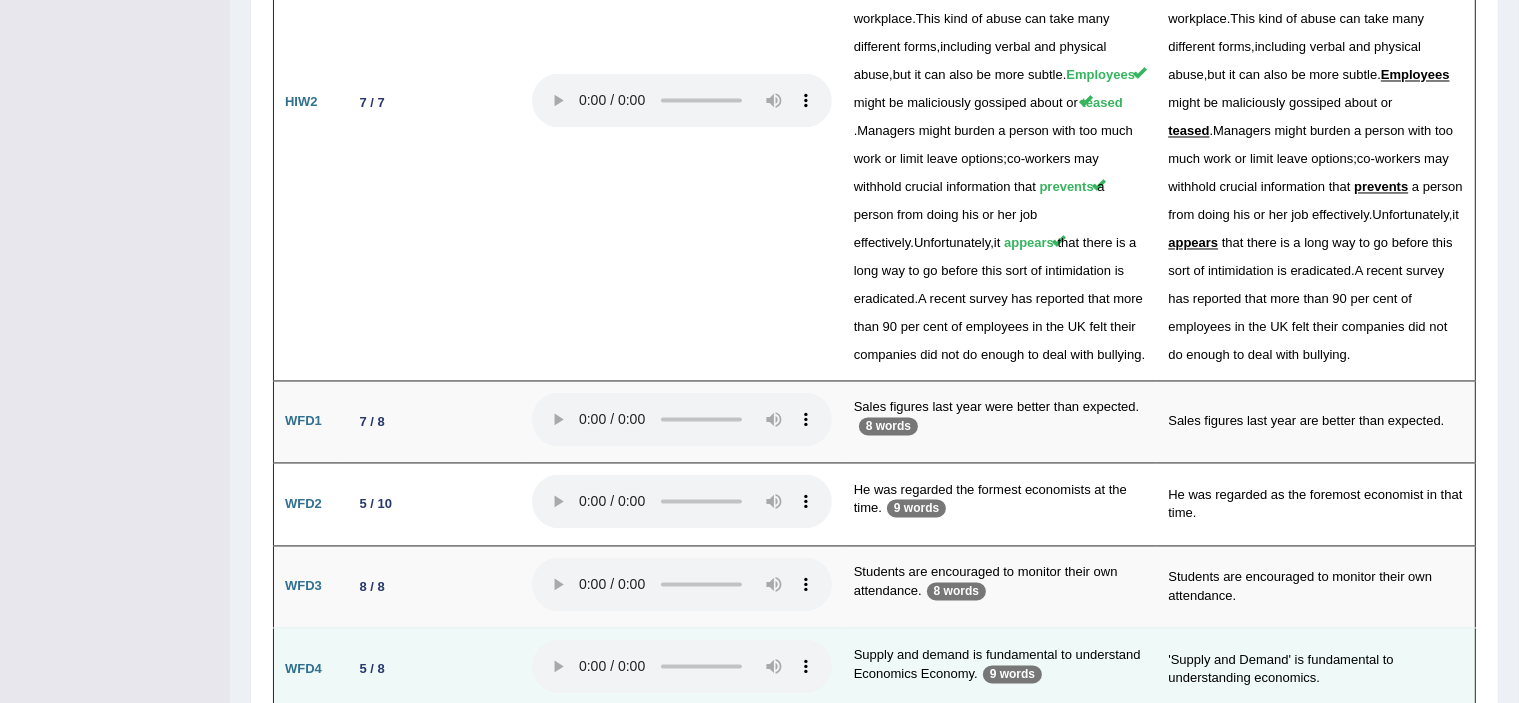 click on "'Supply and Demand' is fundamental to understanding economics." at bounding box center [1316, 669] 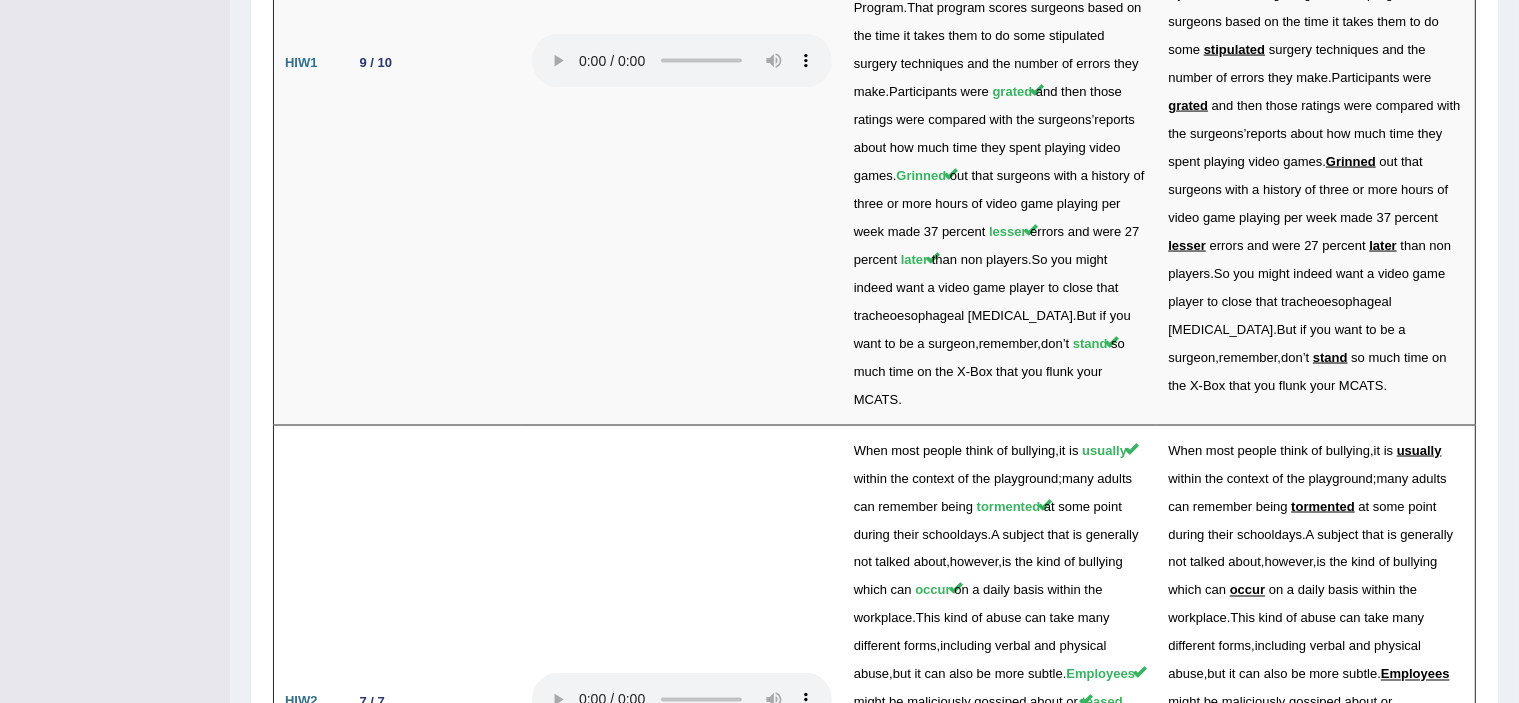 scroll, scrollTop: 0, scrollLeft: 0, axis: both 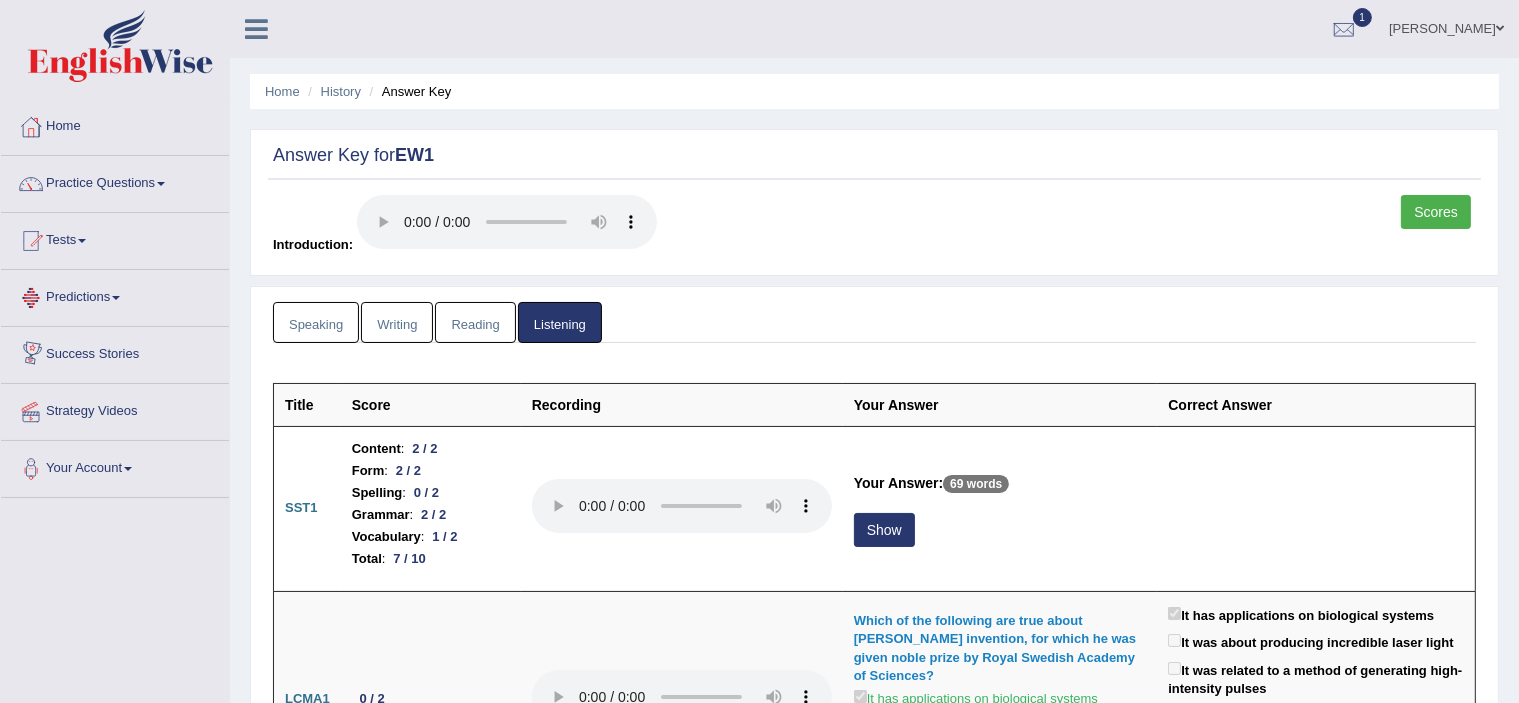 click on "Speaking" at bounding box center (316, 322) 